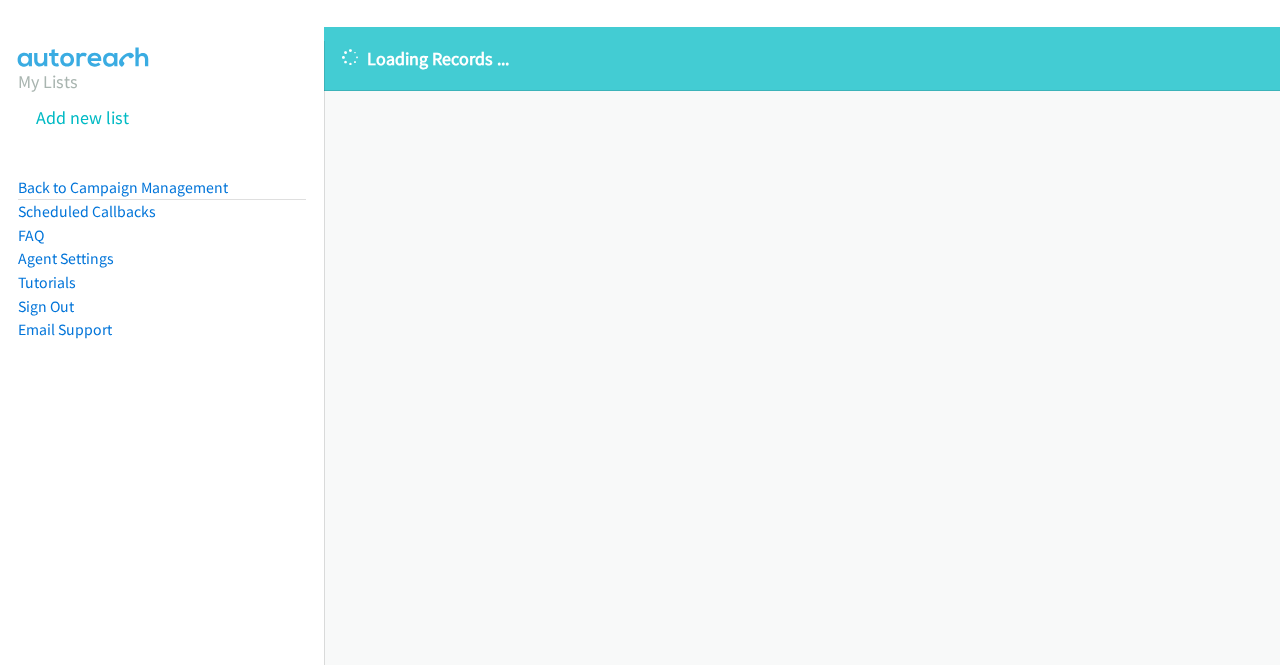 scroll, scrollTop: 0, scrollLeft: 0, axis: both 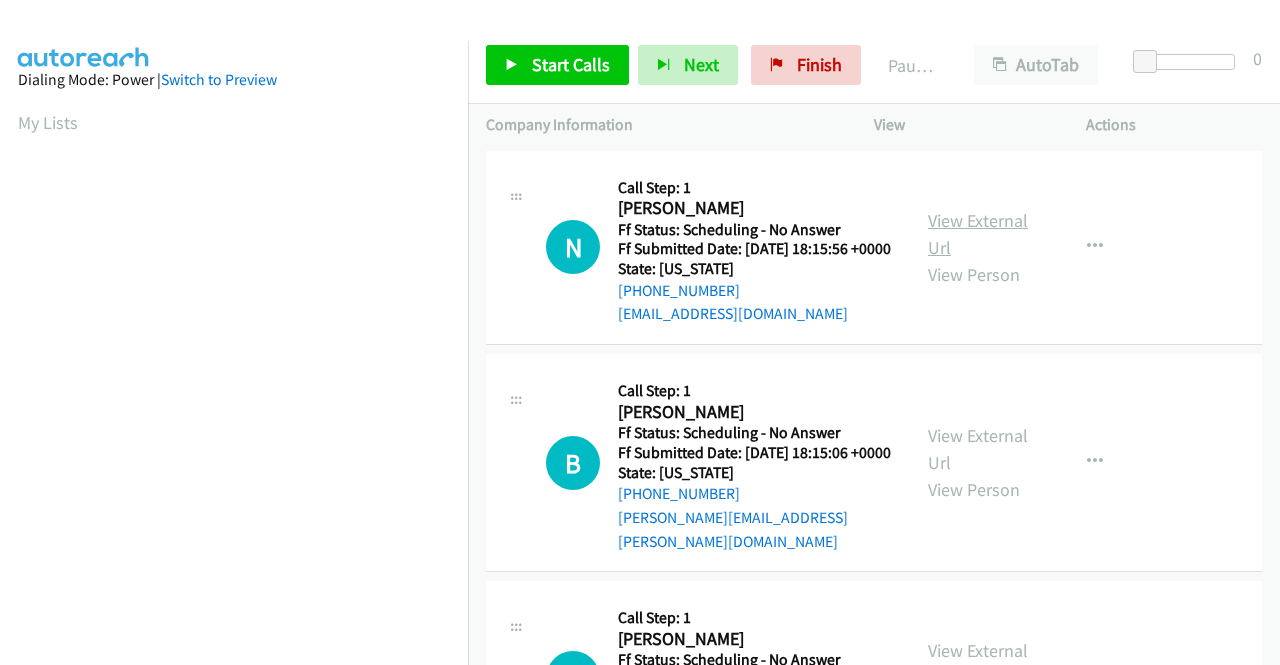 click on "View External Url" at bounding box center [978, 234] 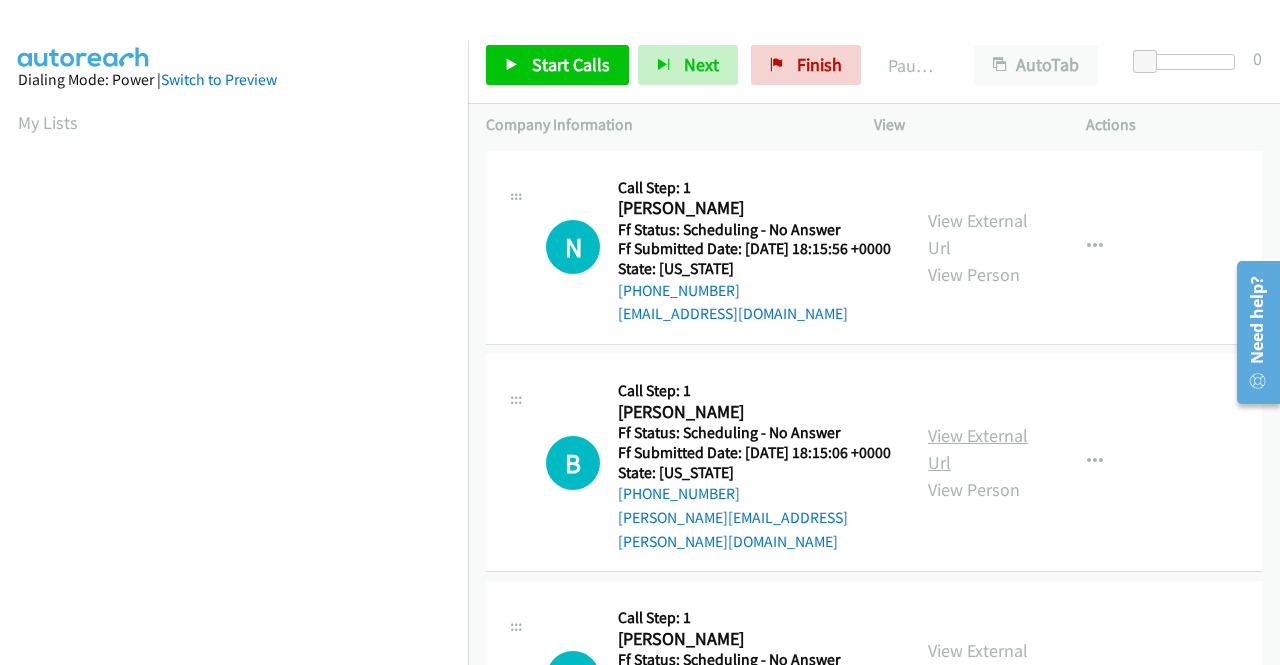 click on "View External Url" at bounding box center [978, 449] 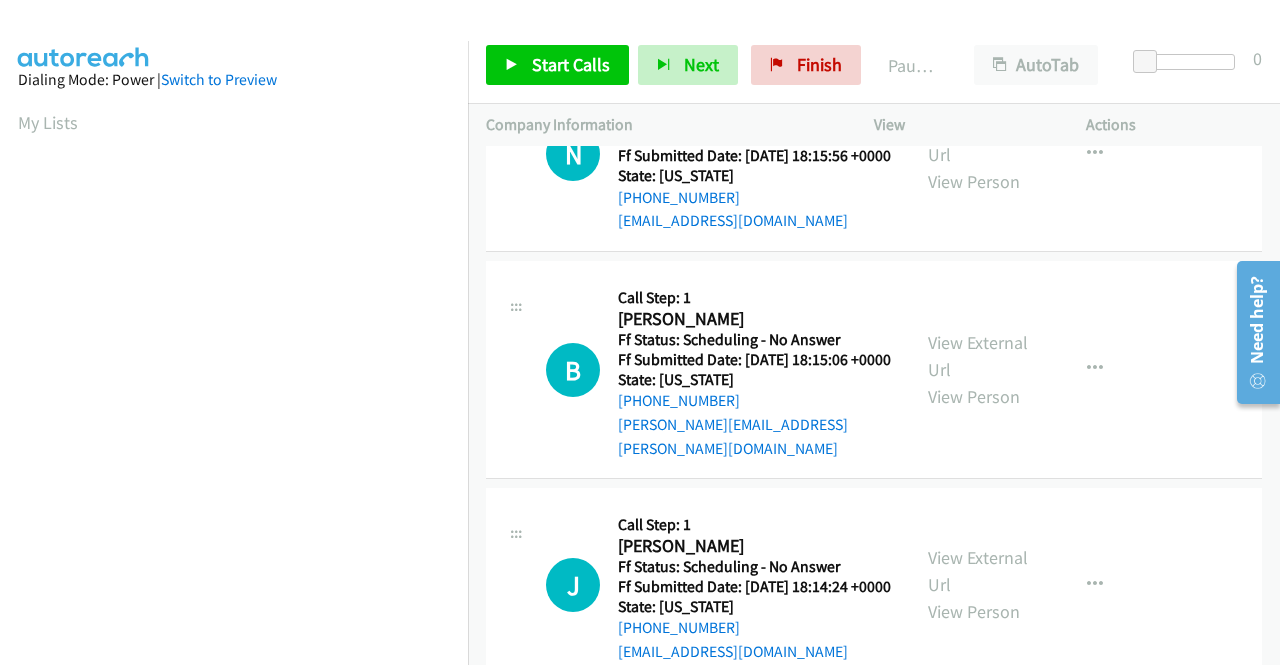scroll, scrollTop: 200, scrollLeft: 0, axis: vertical 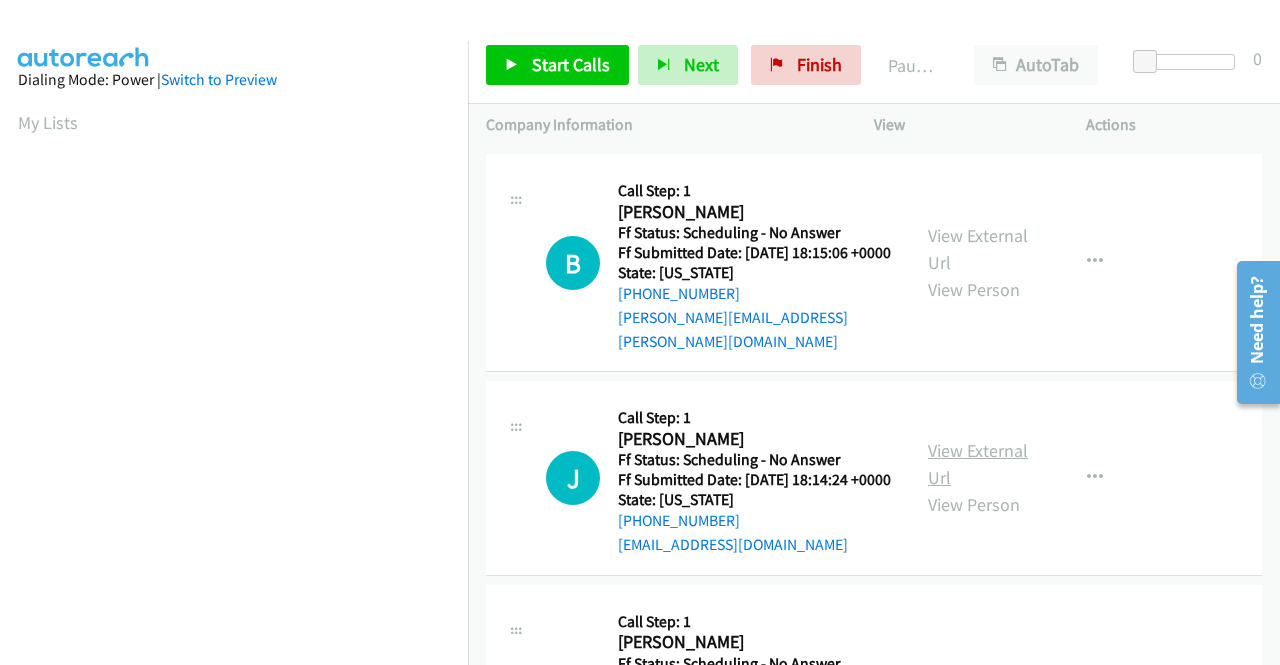 click on "View External Url" at bounding box center [978, 464] 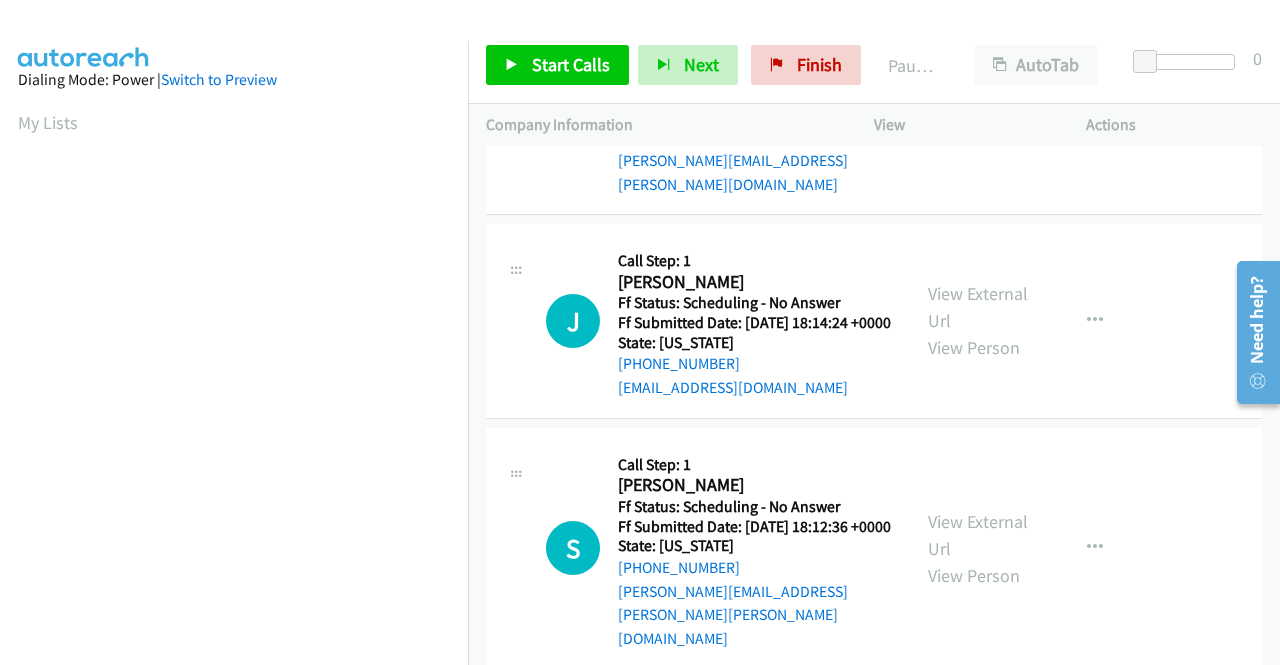 scroll, scrollTop: 400, scrollLeft: 0, axis: vertical 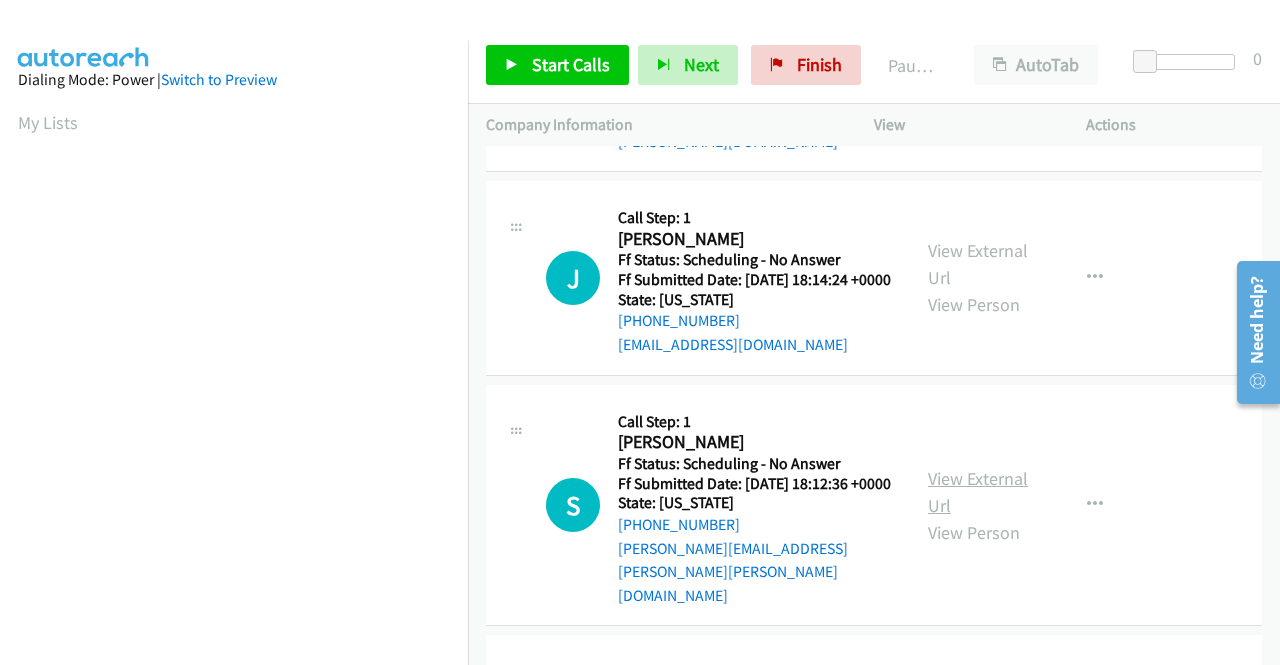 click on "View External Url" at bounding box center (978, 492) 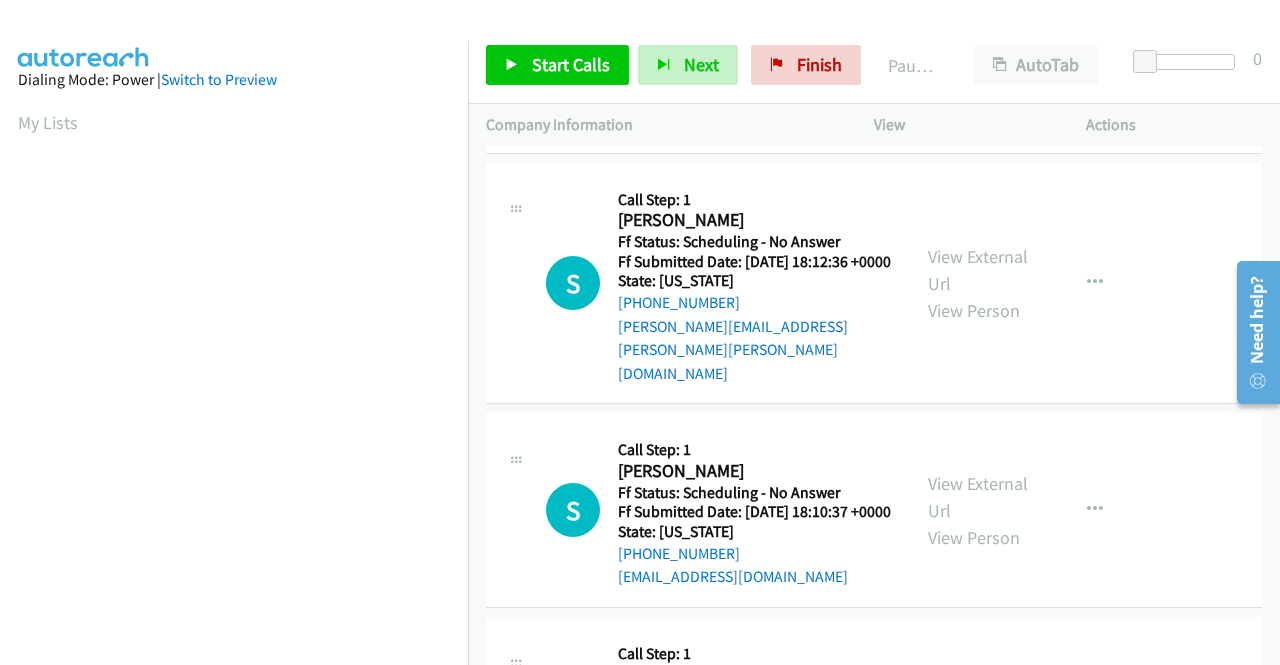 scroll, scrollTop: 700, scrollLeft: 0, axis: vertical 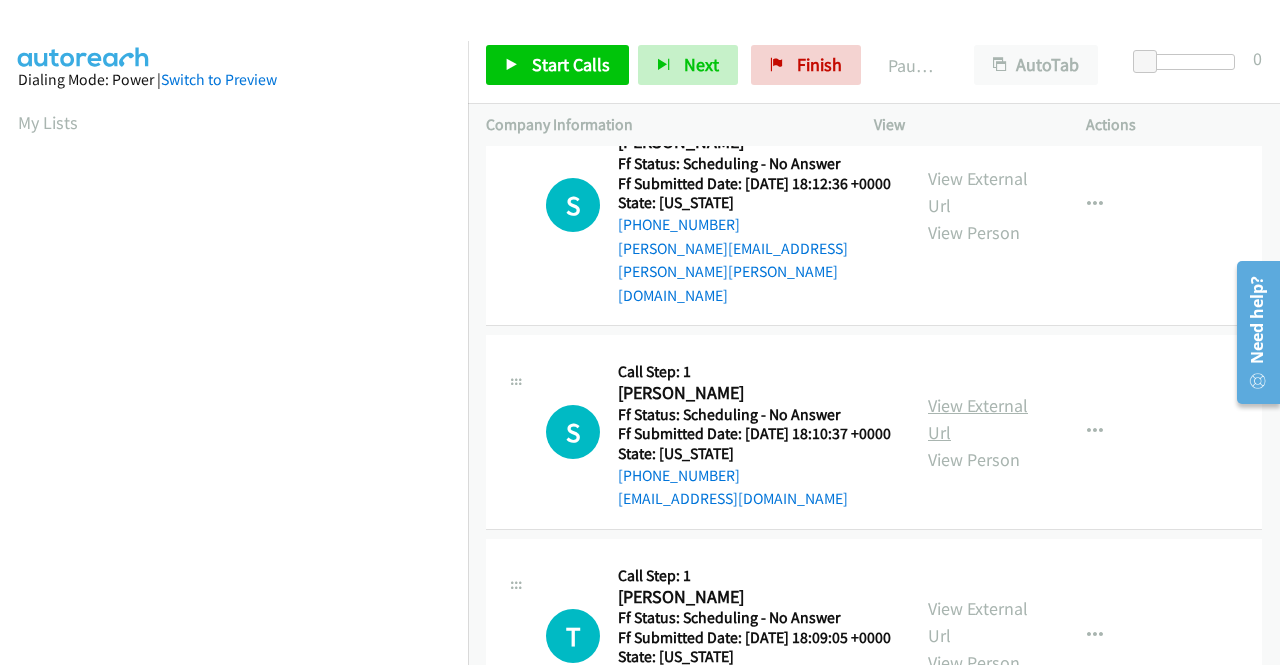 click on "View External Url" at bounding box center (978, 419) 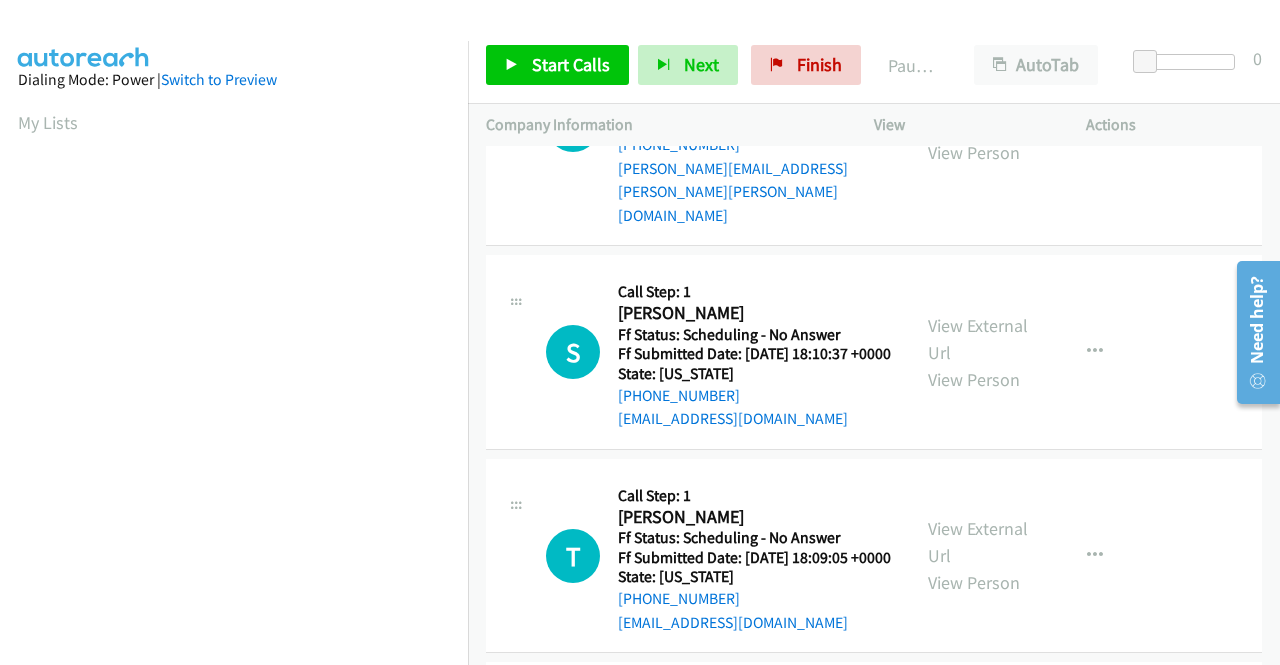 scroll, scrollTop: 900, scrollLeft: 0, axis: vertical 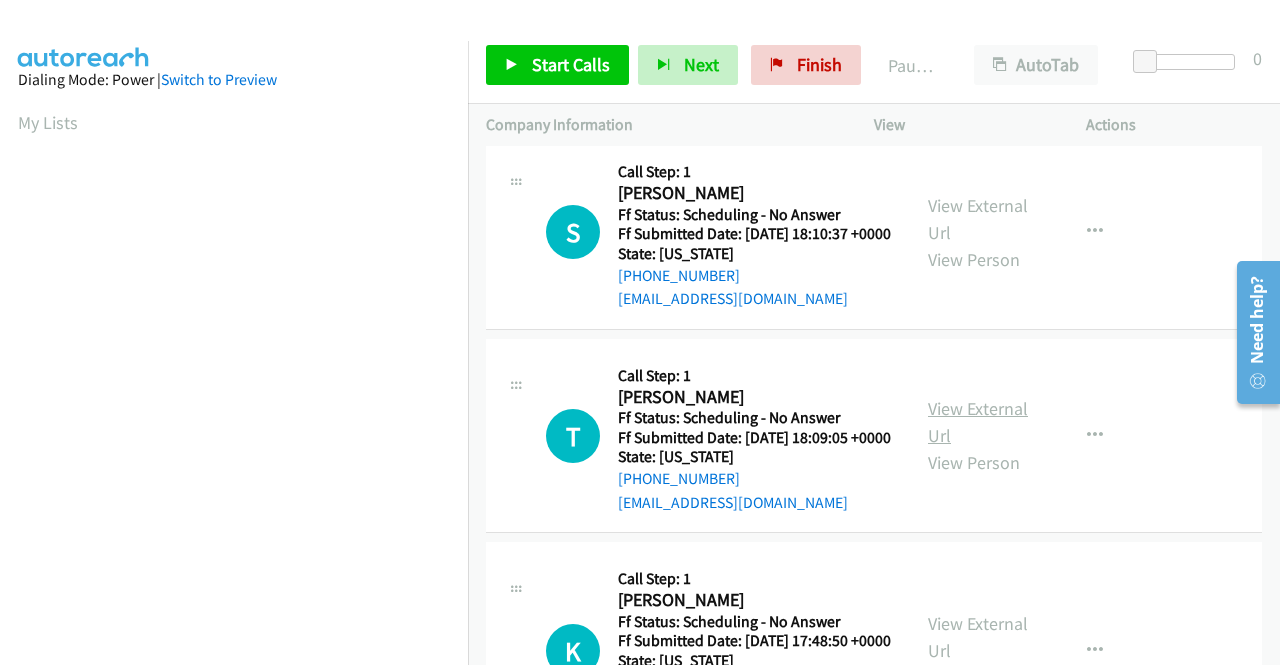 click on "View External Url" at bounding box center [978, 422] 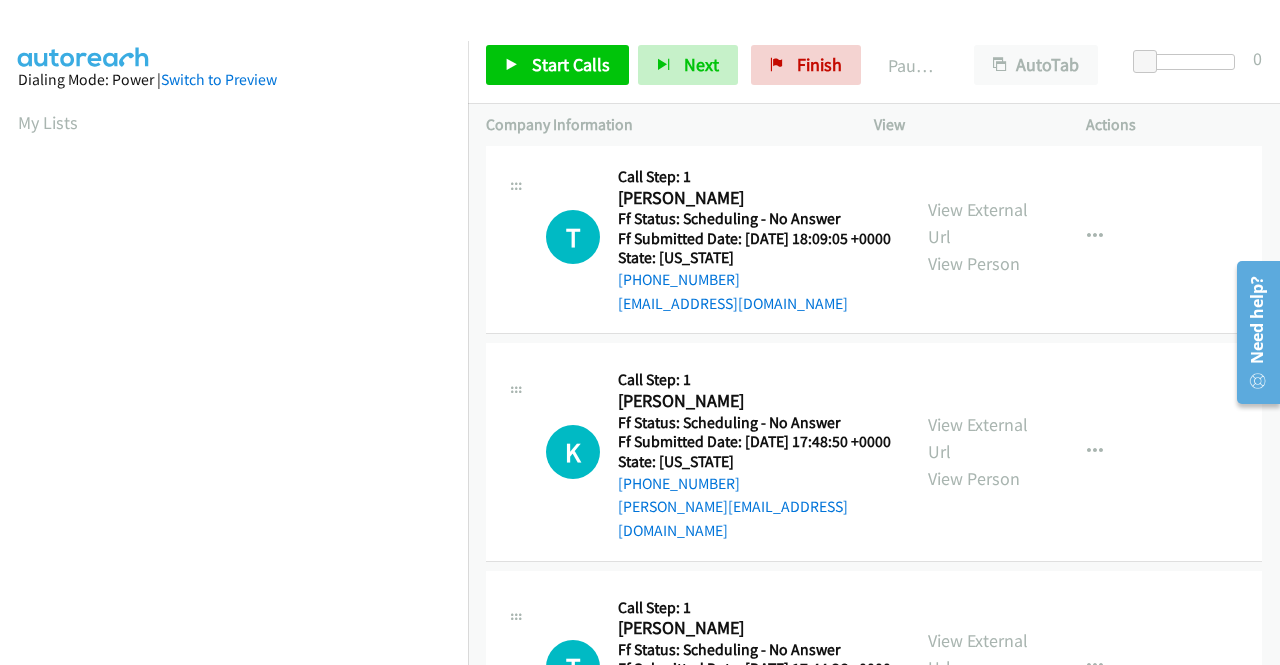 scroll, scrollTop: 1200, scrollLeft: 0, axis: vertical 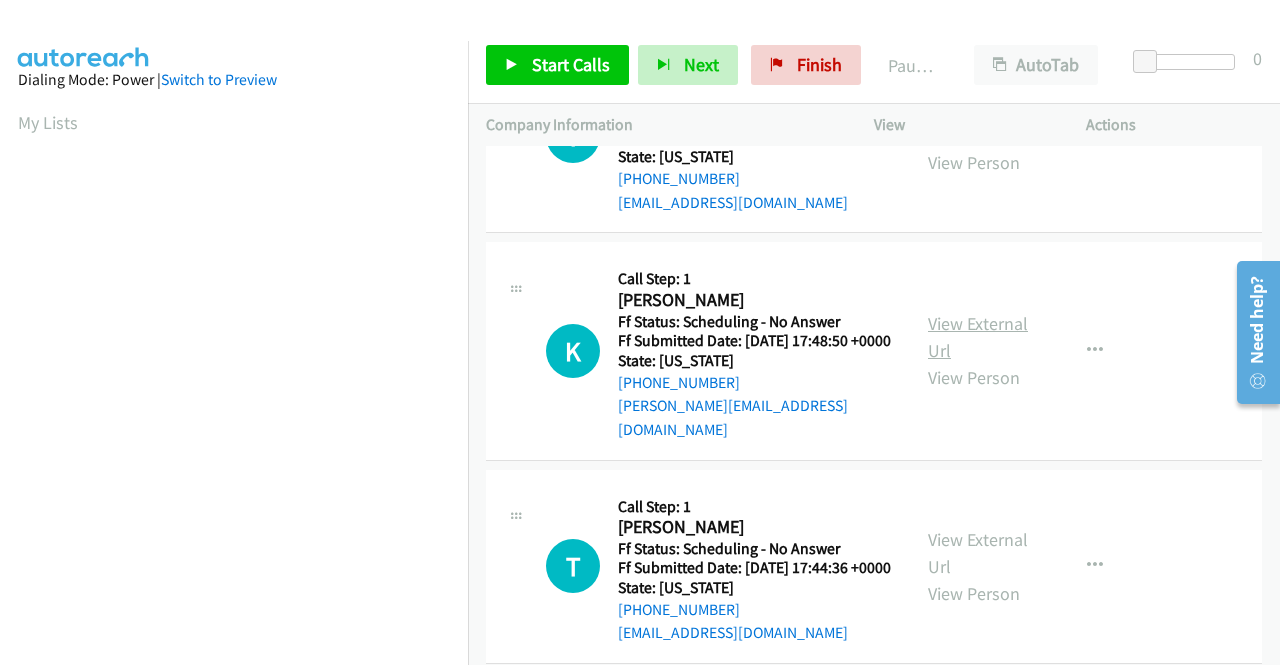 click on "View External Url" at bounding box center (978, 337) 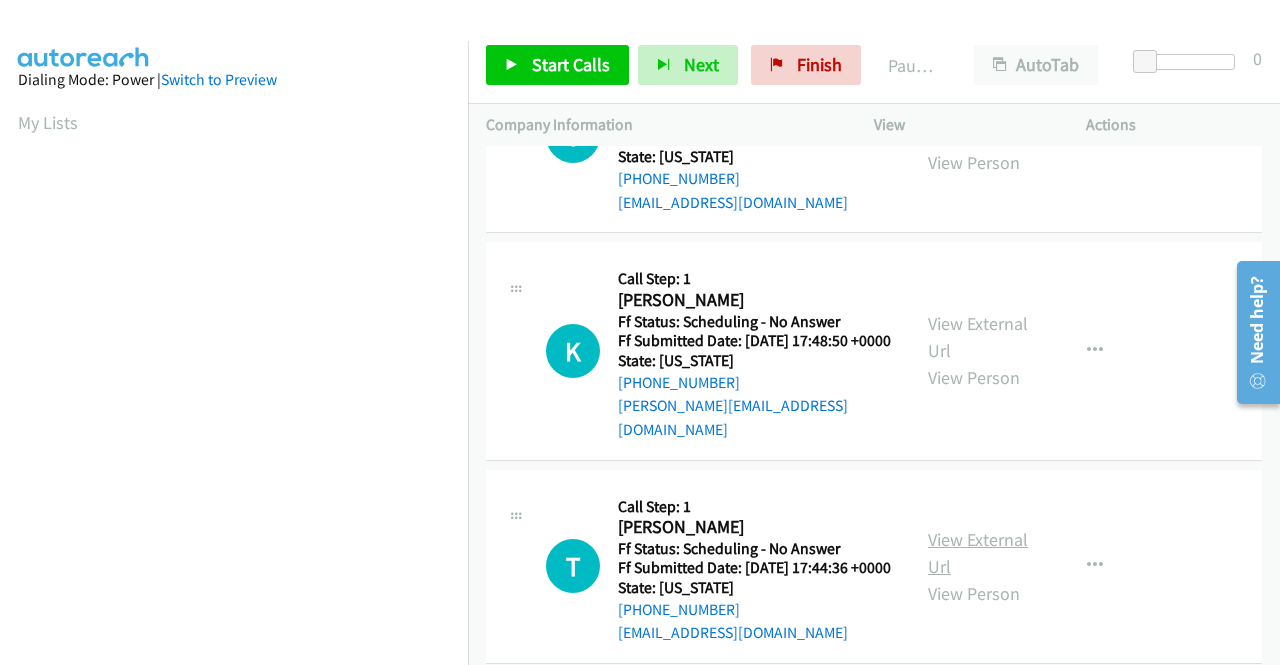 scroll, scrollTop: 1300, scrollLeft: 0, axis: vertical 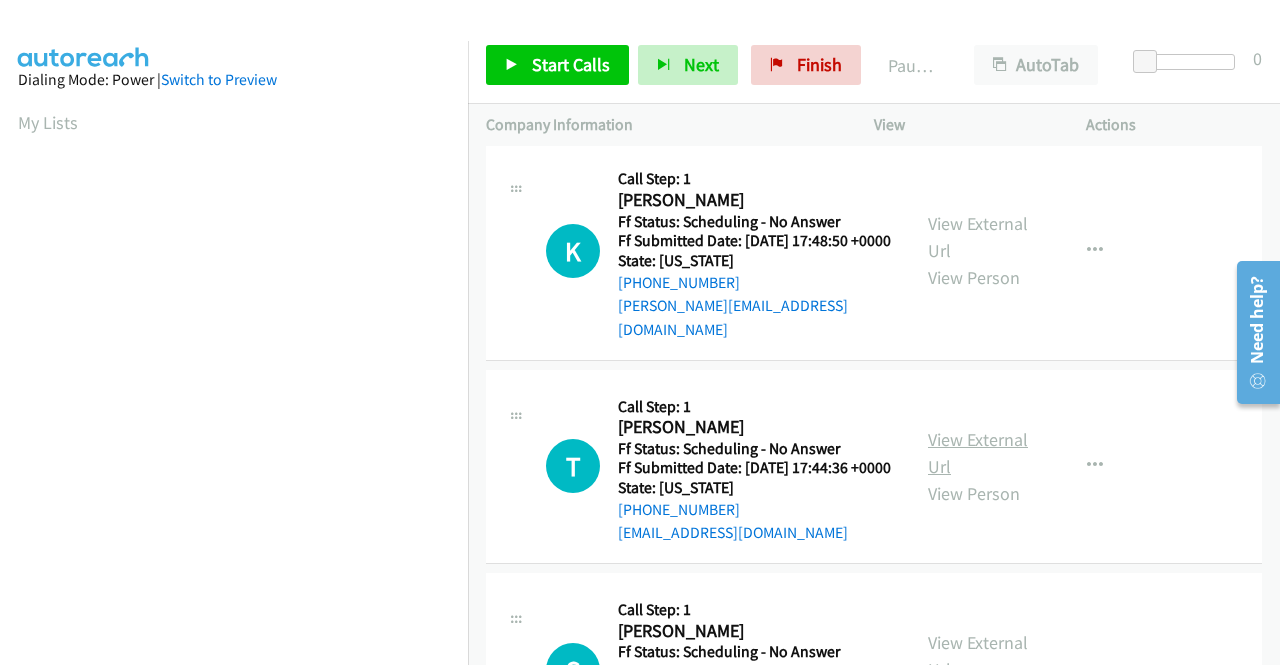 click on "View External Url" at bounding box center (978, 453) 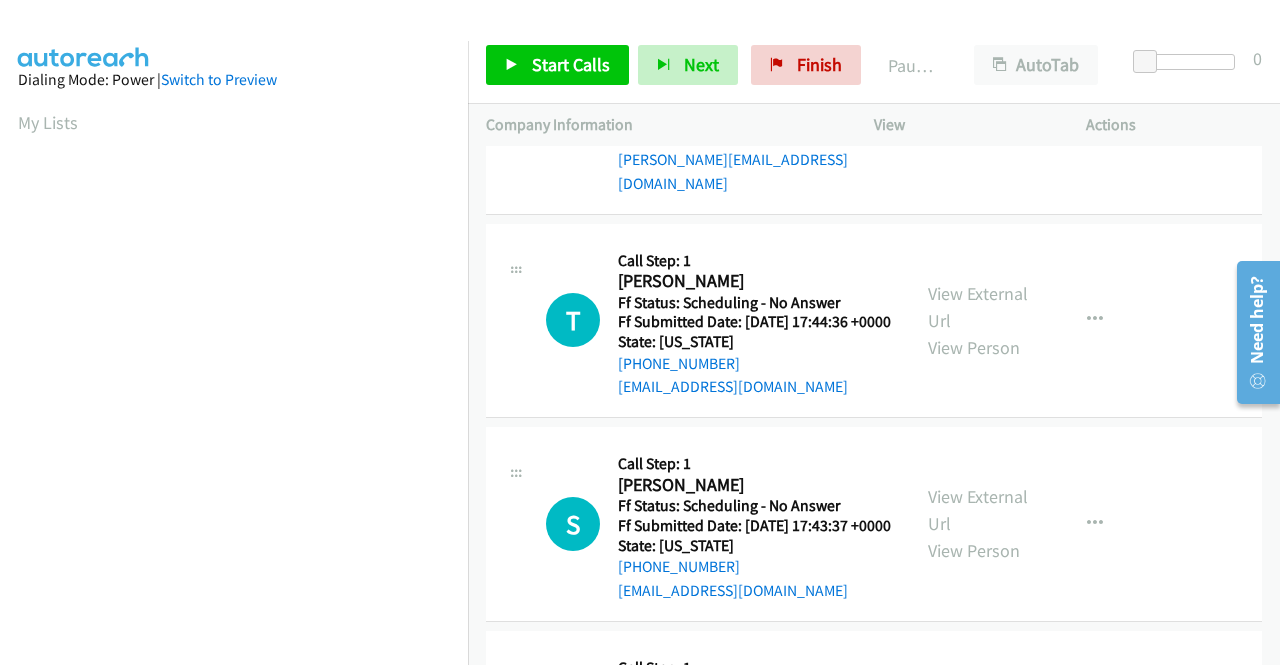 scroll, scrollTop: 1500, scrollLeft: 0, axis: vertical 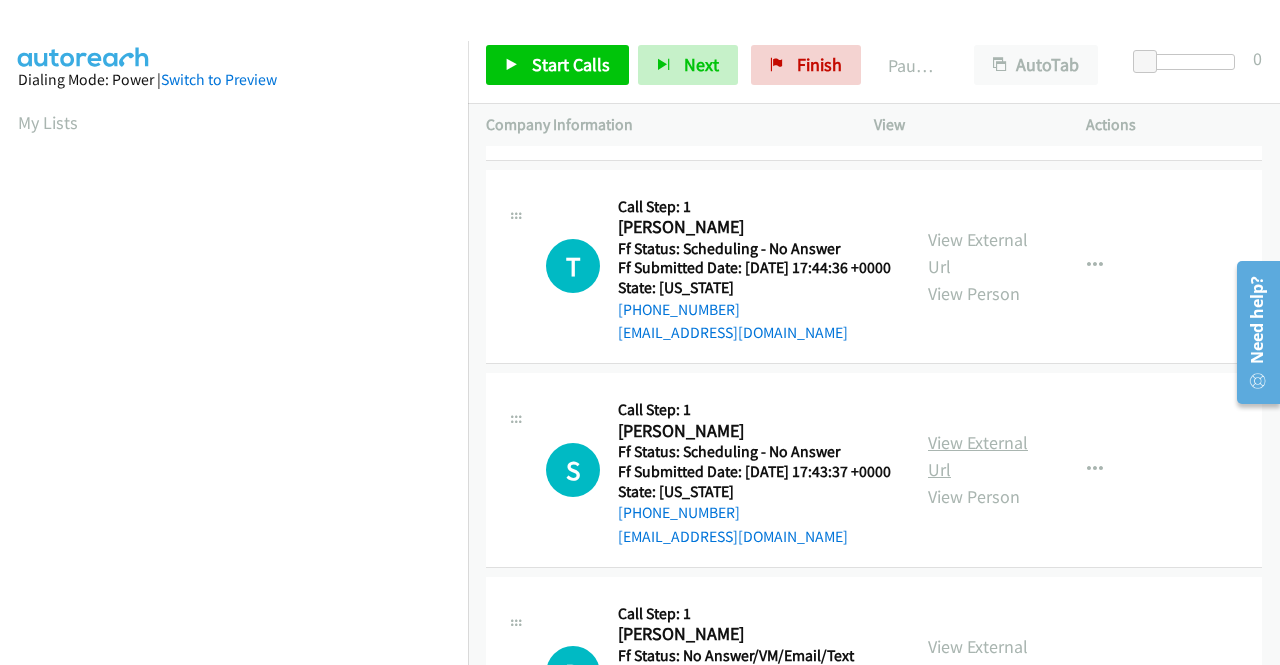 click on "View External Url" at bounding box center [978, 456] 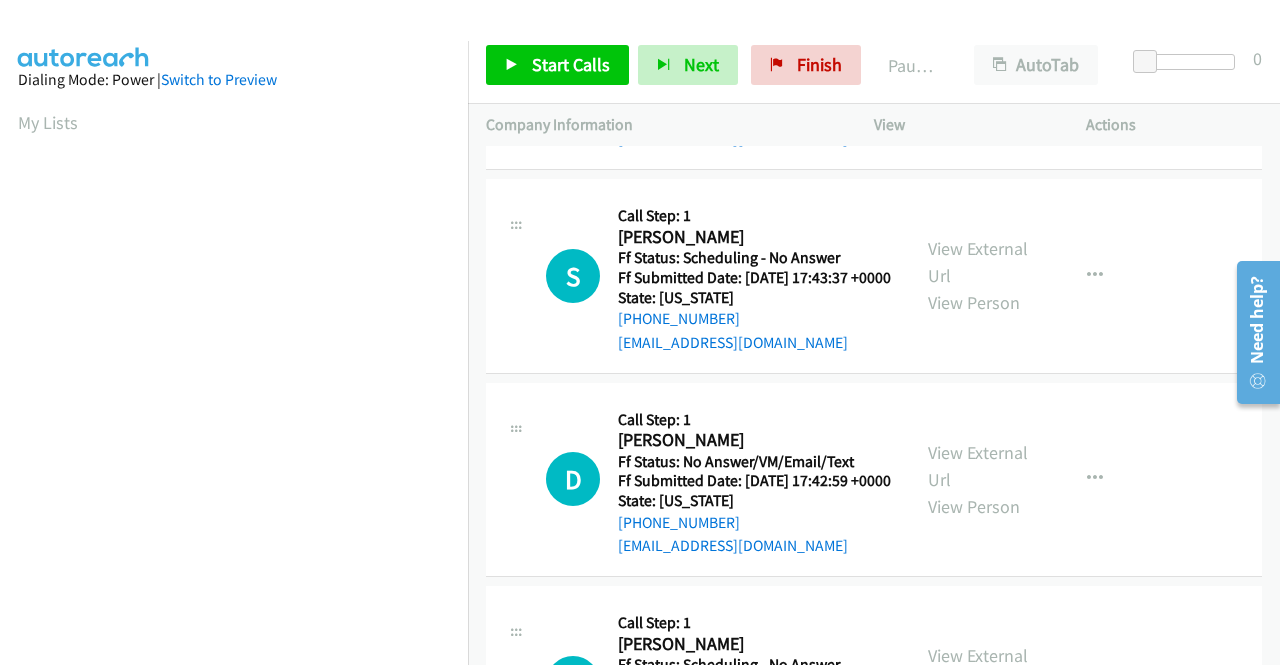 scroll, scrollTop: 1700, scrollLeft: 0, axis: vertical 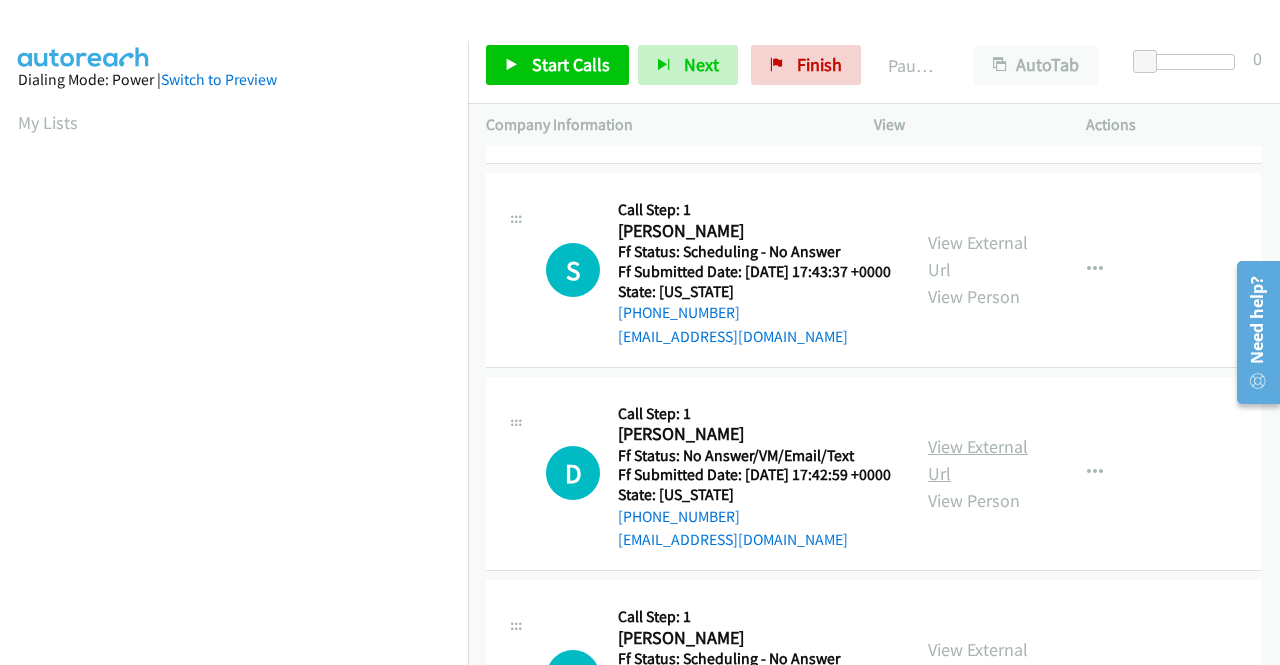 click on "View External Url" at bounding box center [978, 460] 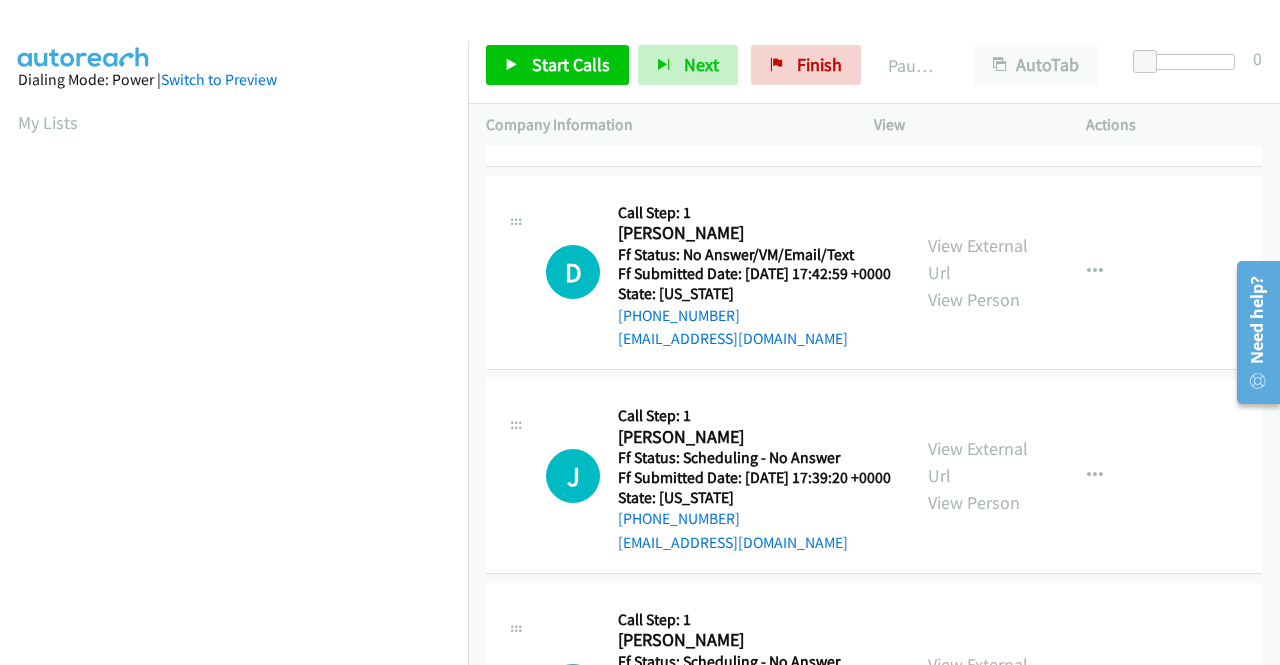 scroll, scrollTop: 2000, scrollLeft: 0, axis: vertical 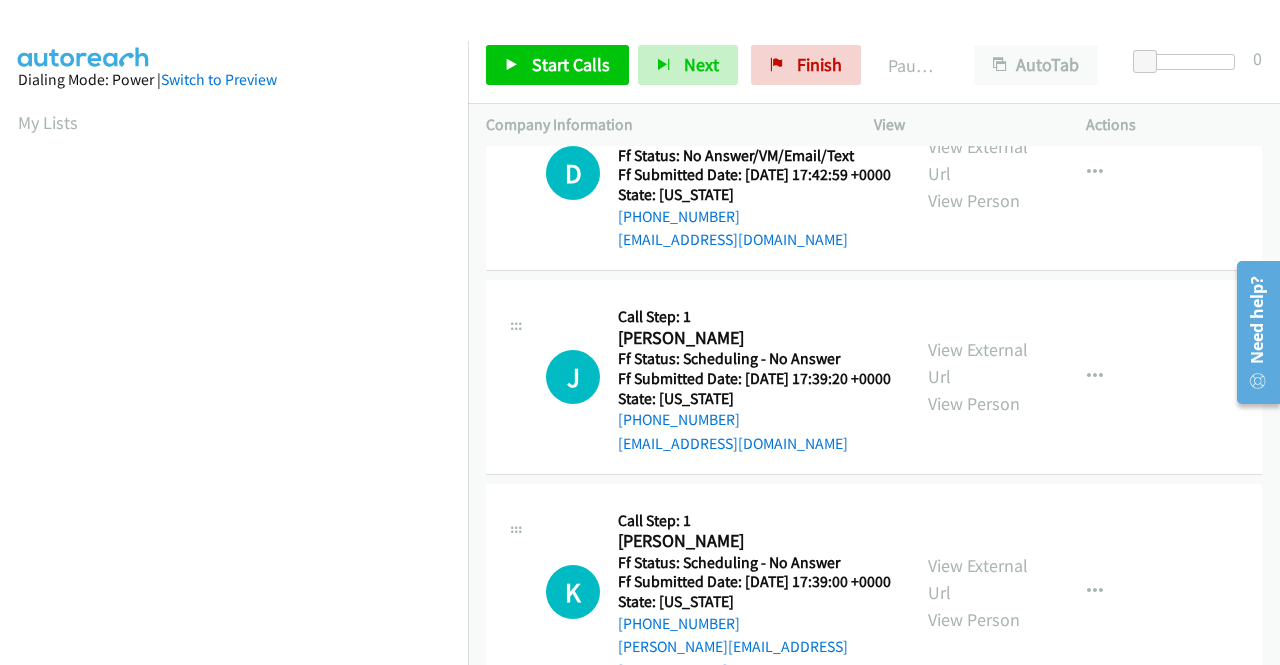 click on "View External Url
View Person
View External Url
Email
Schedule/Manage Callback
Skip Call
Add to do not call list" at bounding box center [1025, 377] 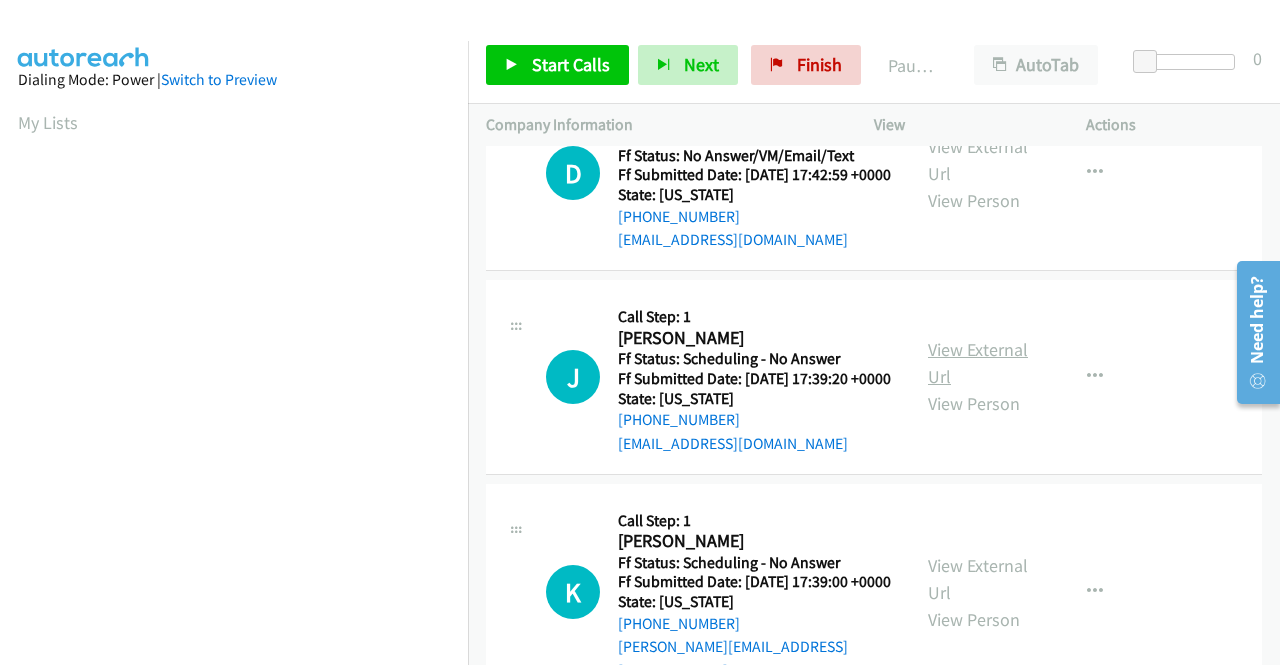 click on "View External Url" at bounding box center [978, 363] 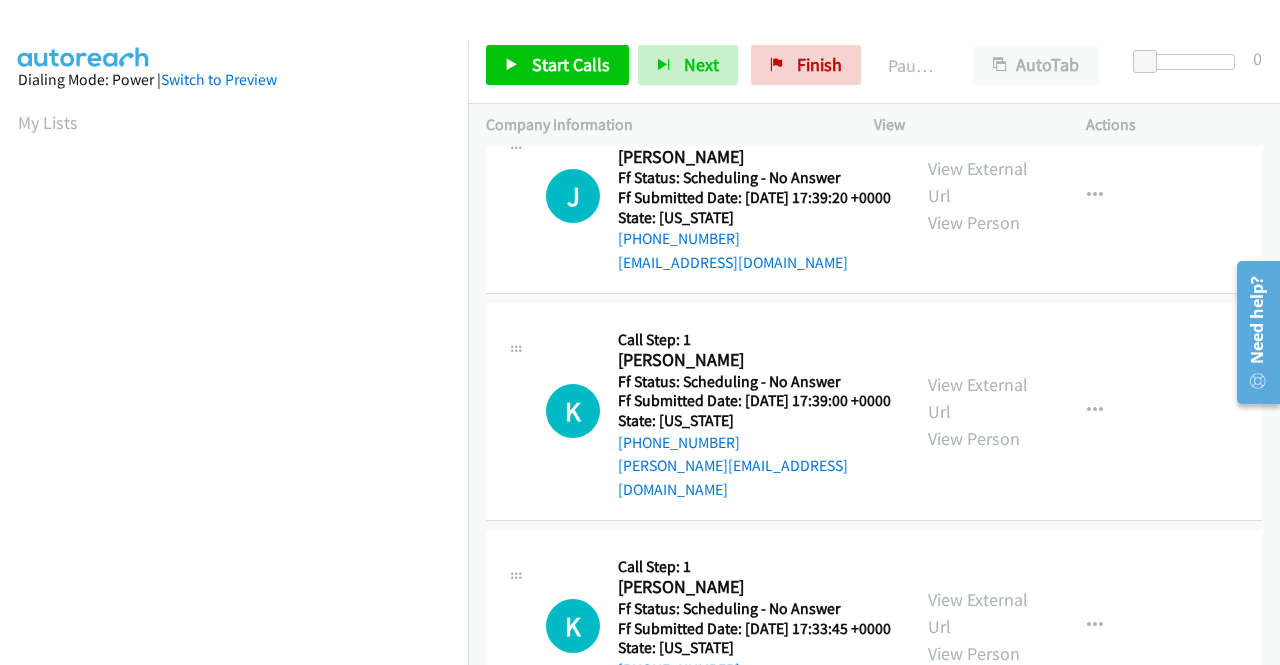 scroll, scrollTop: 2200, scrollLeft: 0, axis: vertical 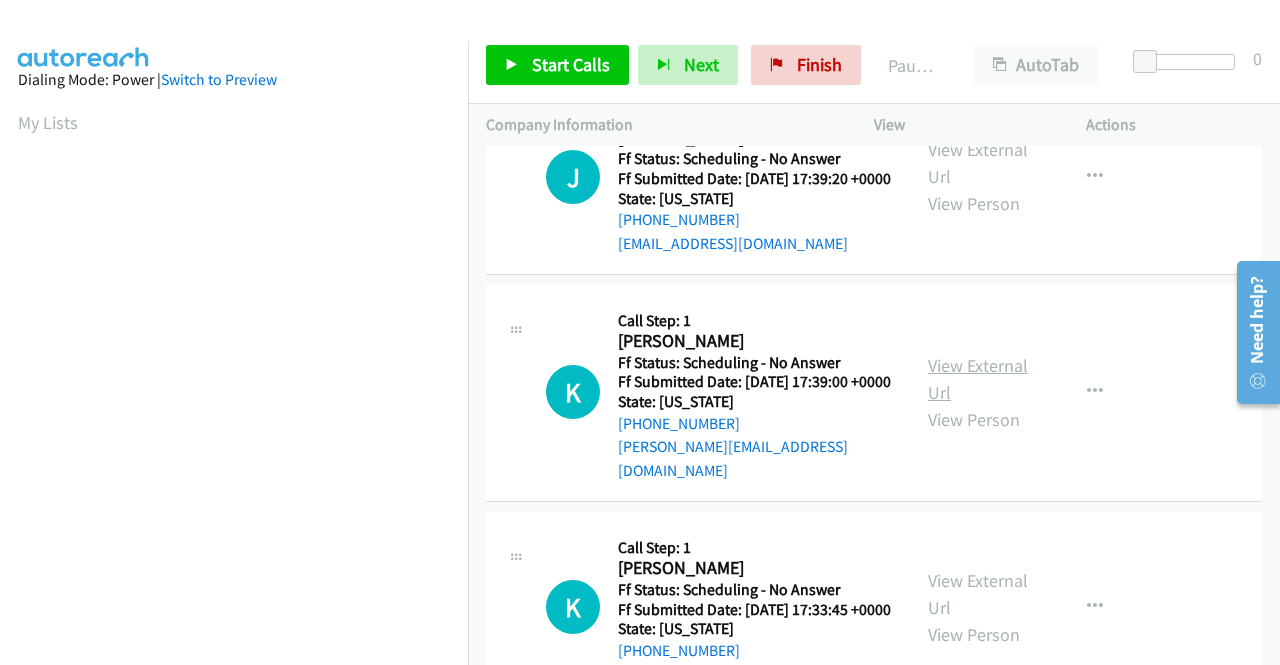 click on "View External Url" at bounding box center (978, 379) 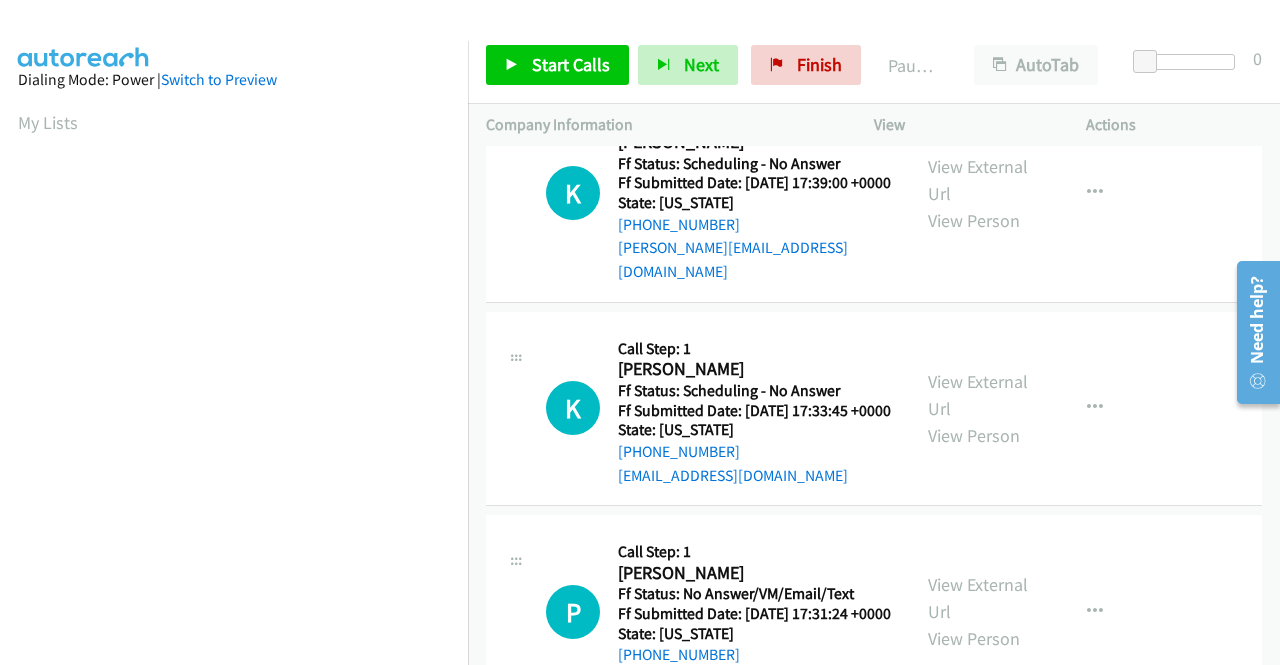 scroll, scrollTop: 2400, scrollLeft: 0, axis: vertical 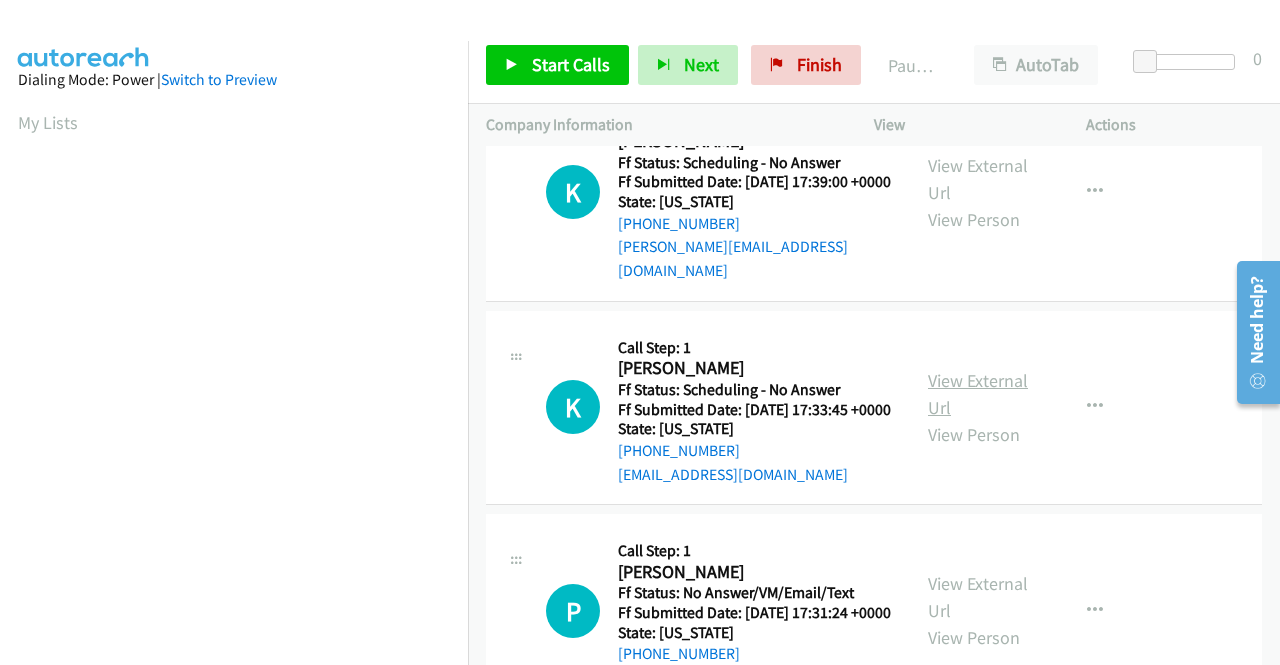 click on "View External Url" at bounding box center (978, 394) 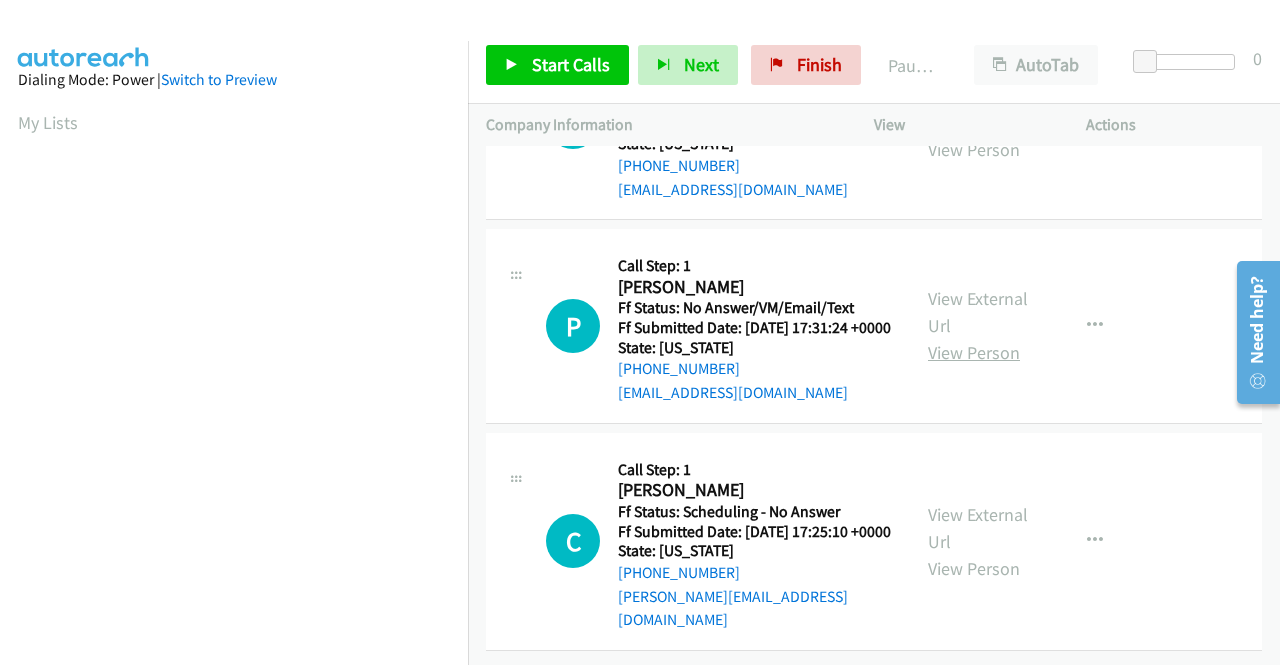 scroll, scrollTop: 2700, scrollLeft: 0, axis: vertical 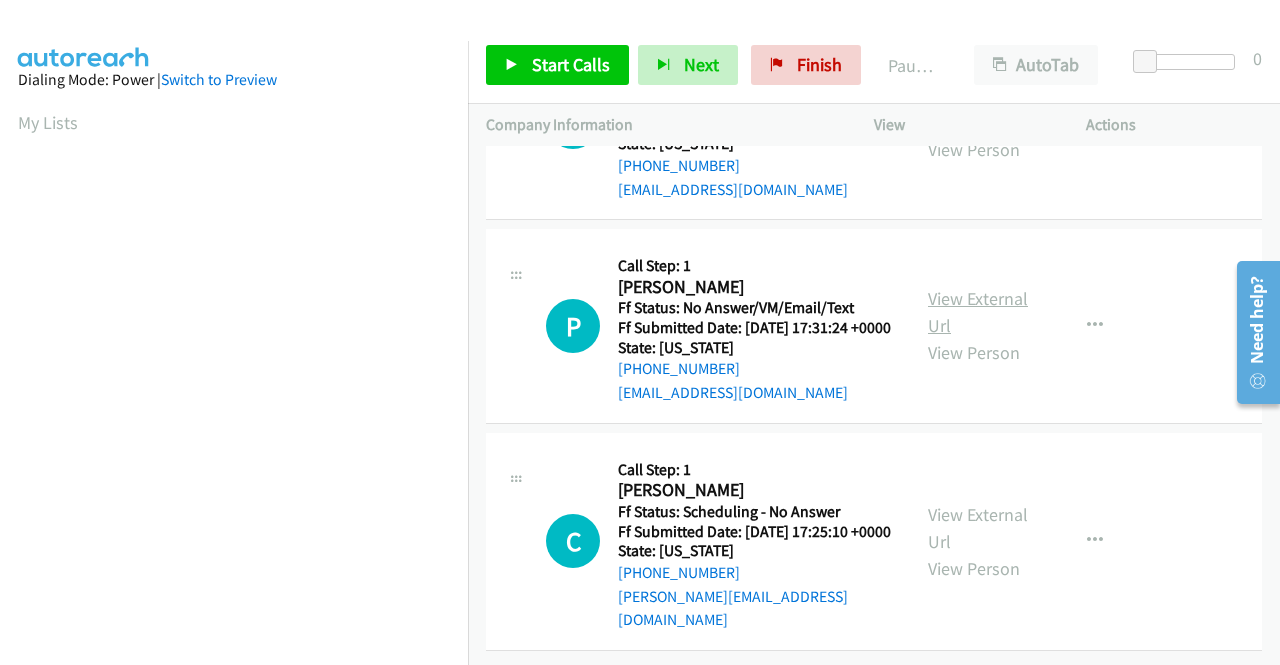 click on "View External Url" at bounding box center [978, 312] 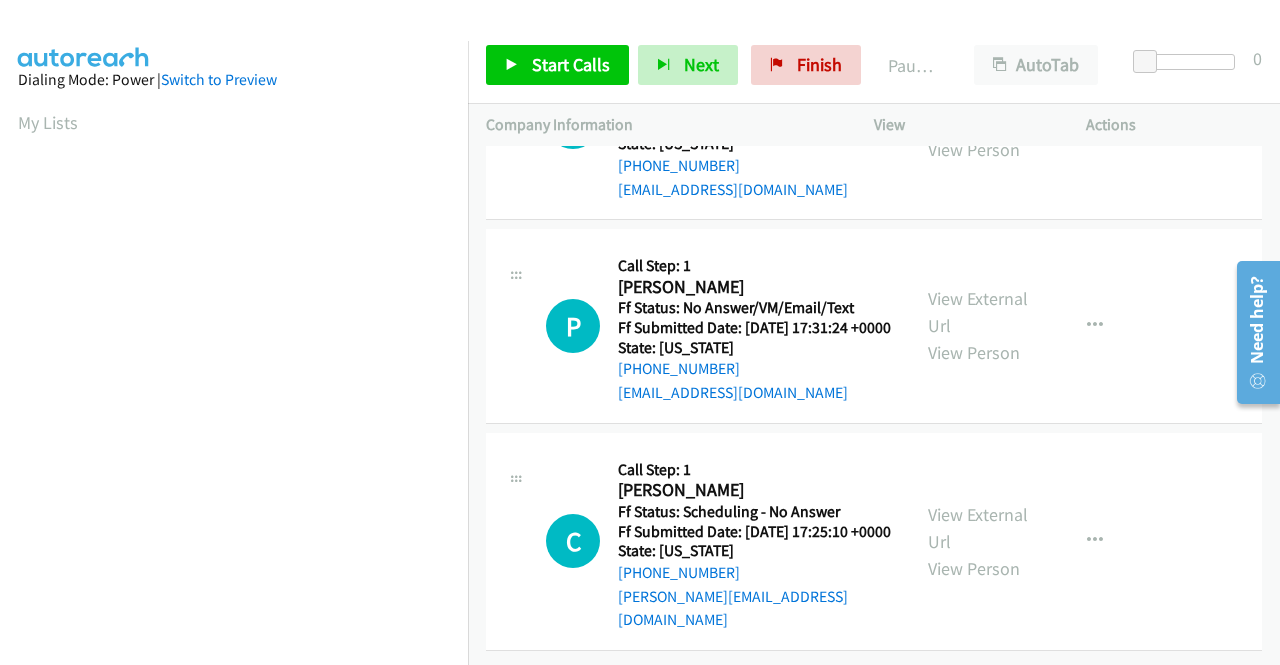 scroll, scrollTop: 2848, scrollLeft: 0, axis: vertical 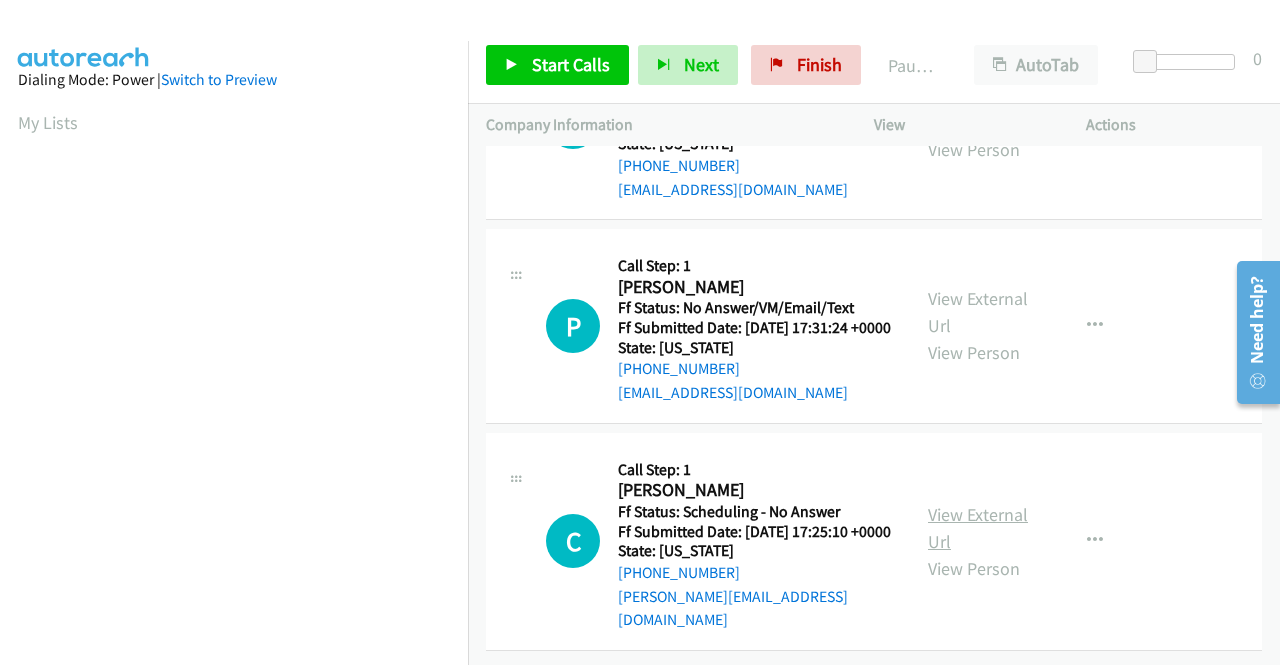 click on "View External Url" at bounding box center [978, 528] 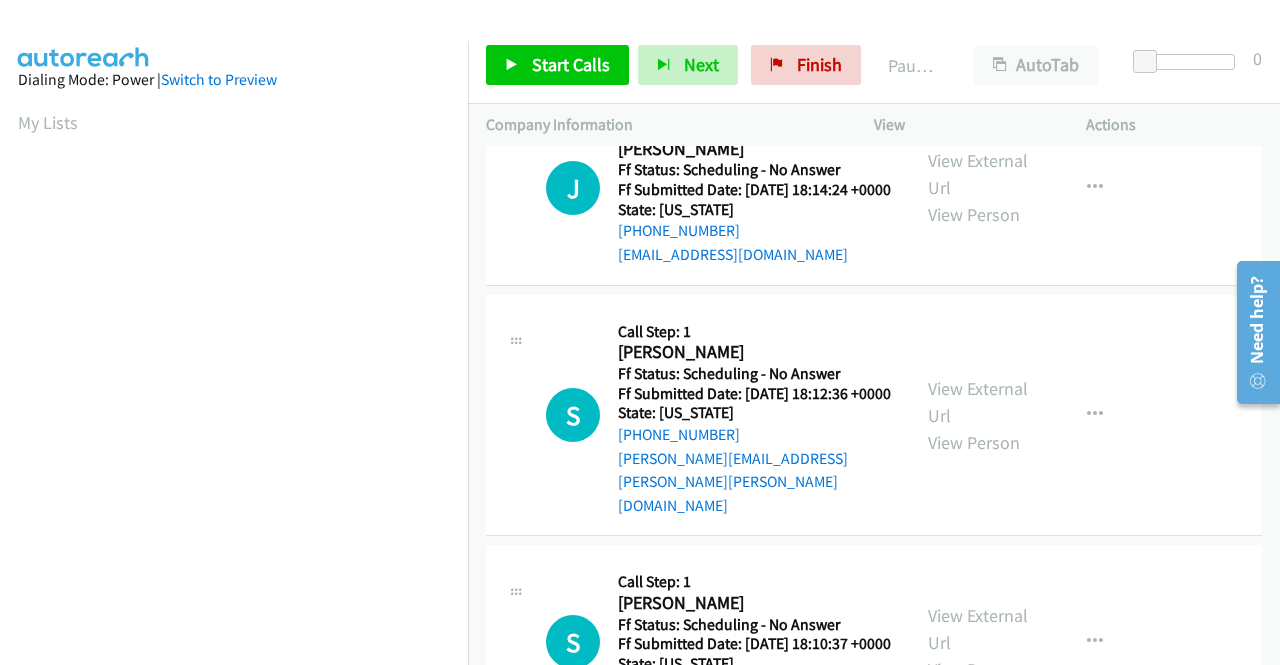 scroll, scrollTop: 0, scrollLeft: 0, axis: both 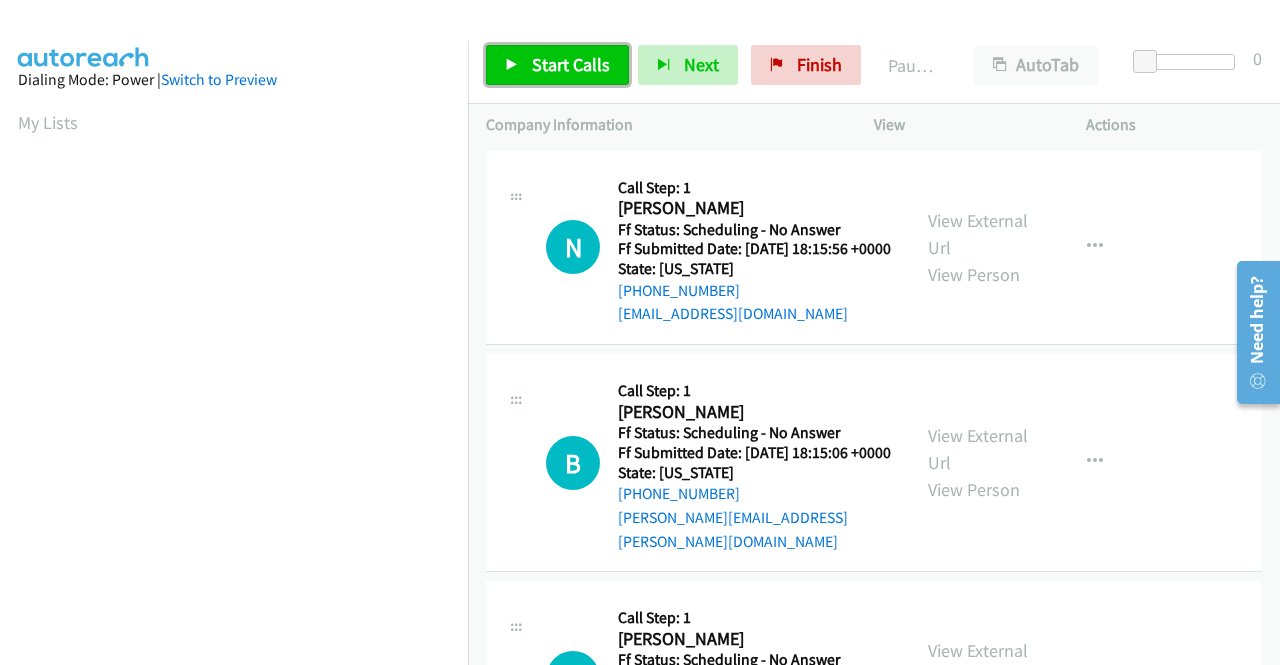 click on "Start Calls" at bounding box center (571, 64) 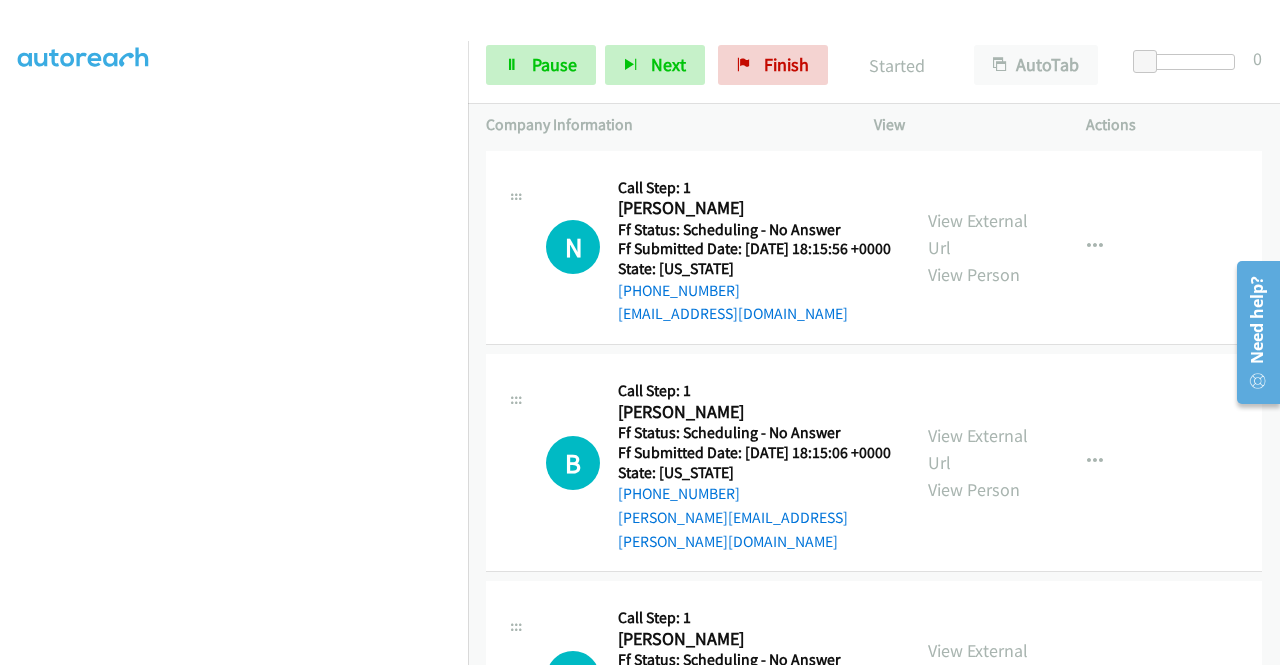 scroll, scrollTop: 456, scrollLeft: 0, axis: vertical 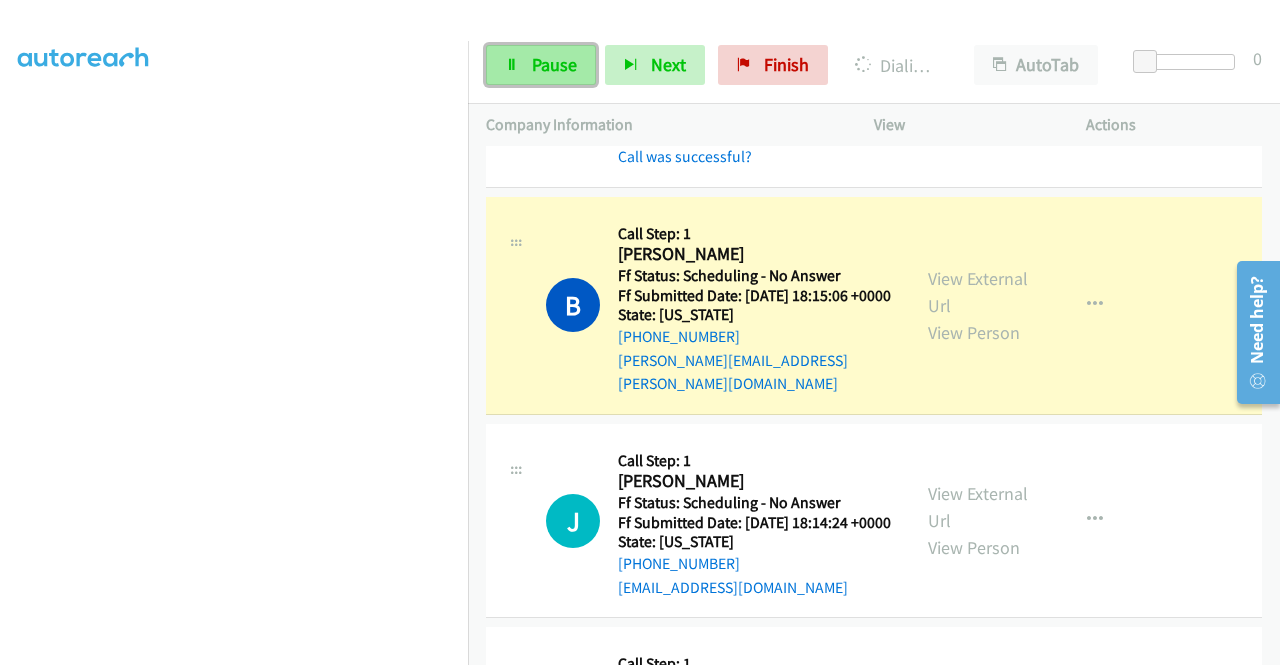 click on "Pause" at bounding box center [554, 64] 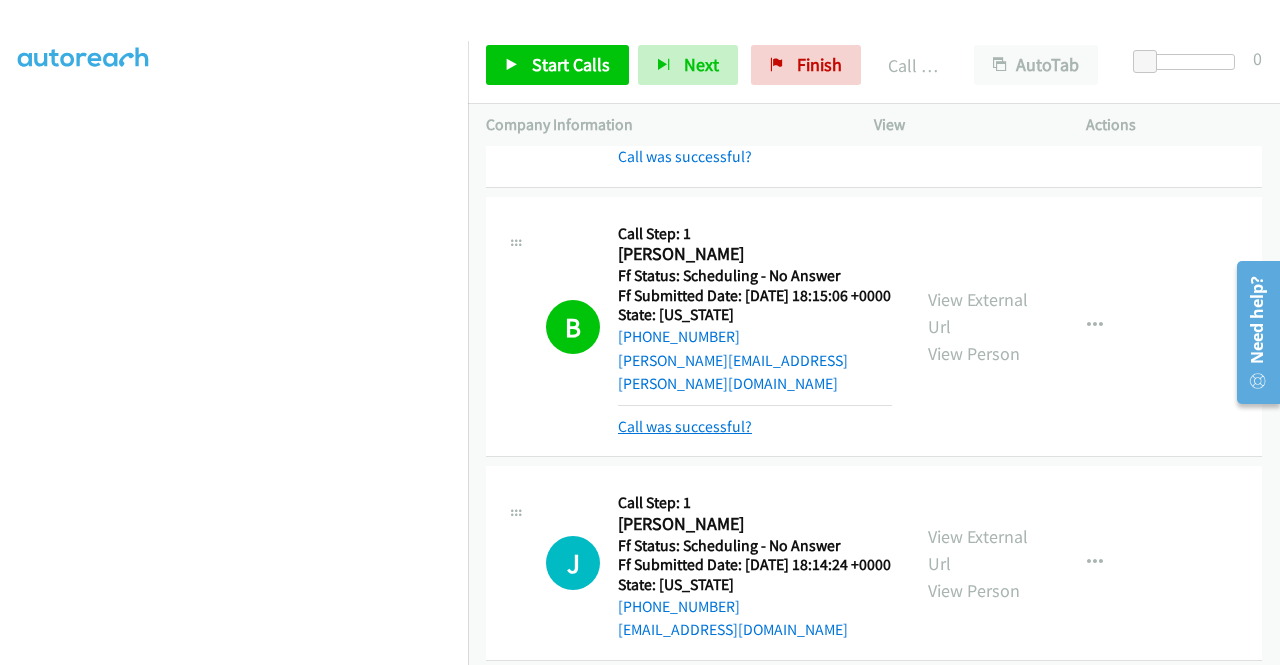 click on "Call was successful?" at bounding box center (685, 426) 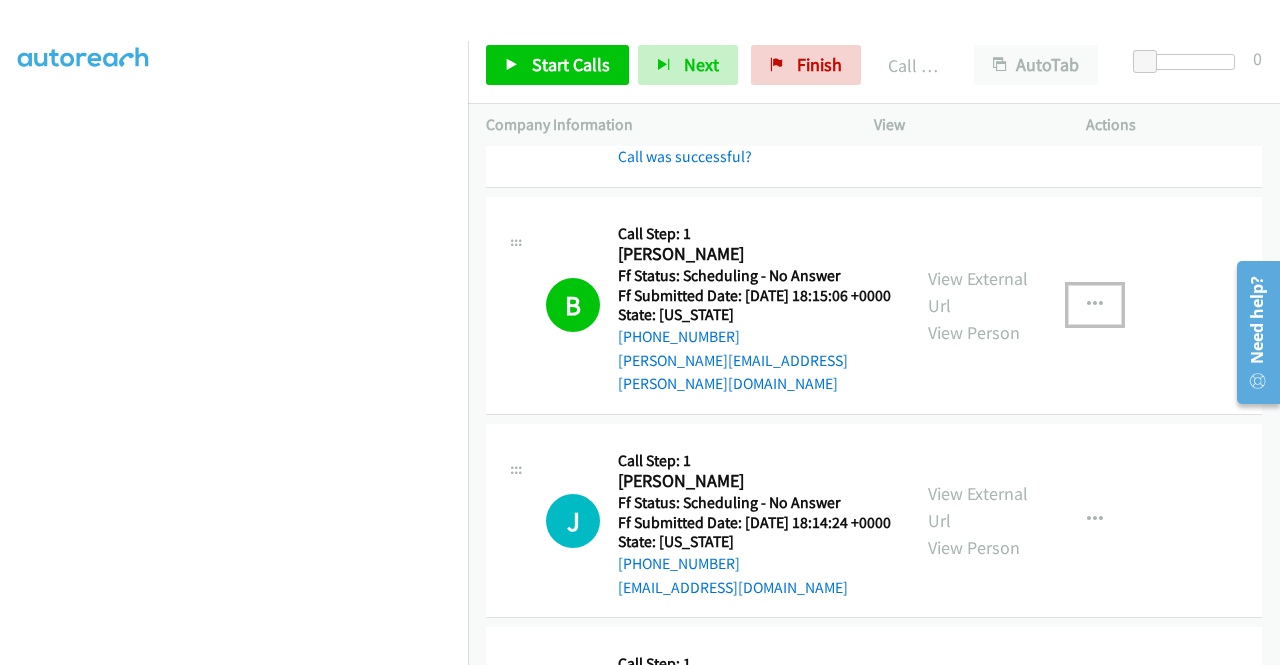 click at bounding box center (1095, 305) 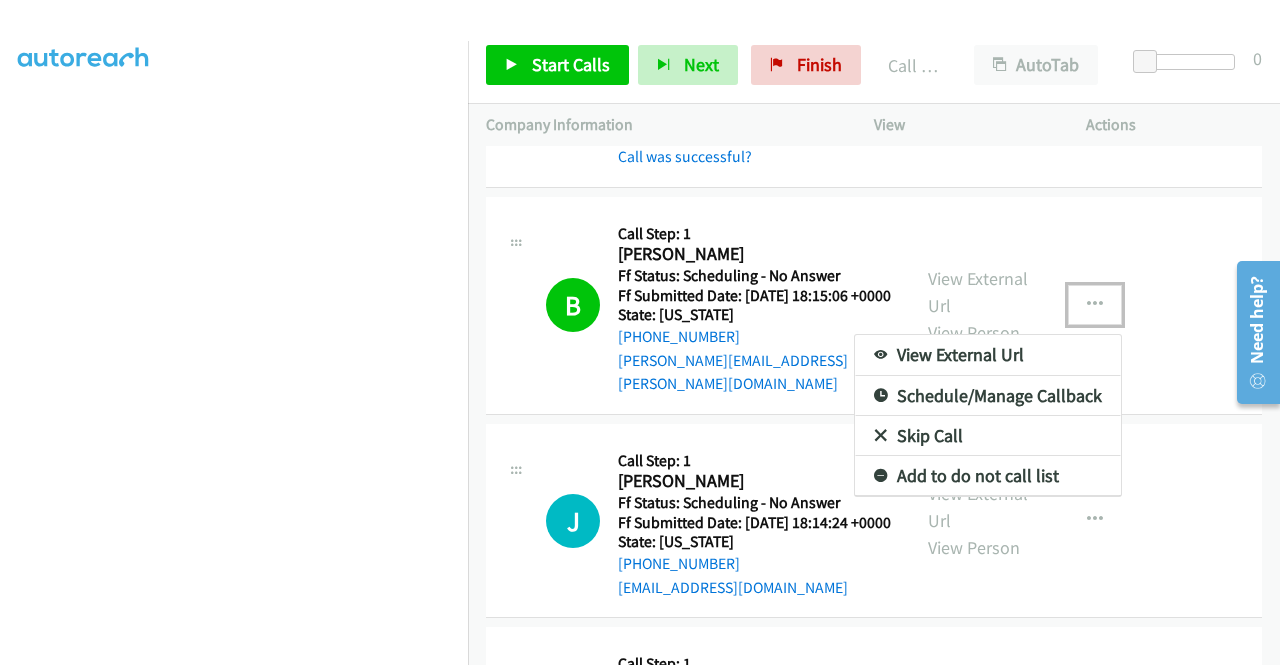 click on "Add to do not call list" at bounding box center (988, 476) 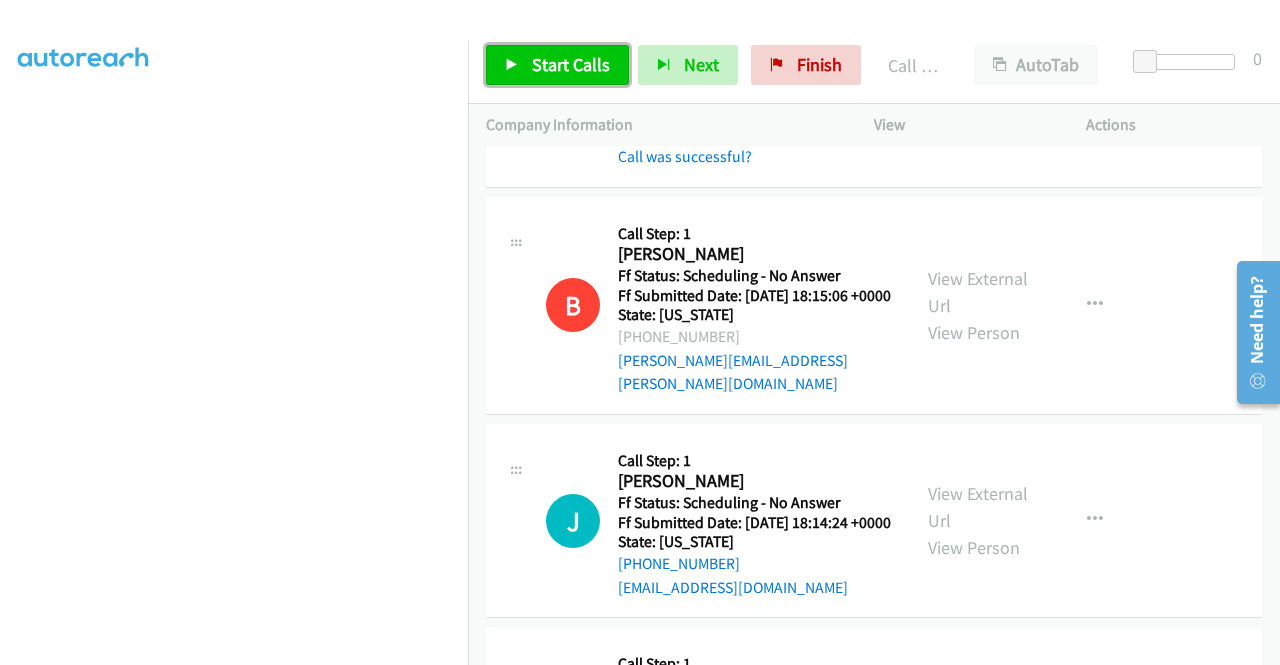 click on "Start Calls" at bounding box center (571, 64) 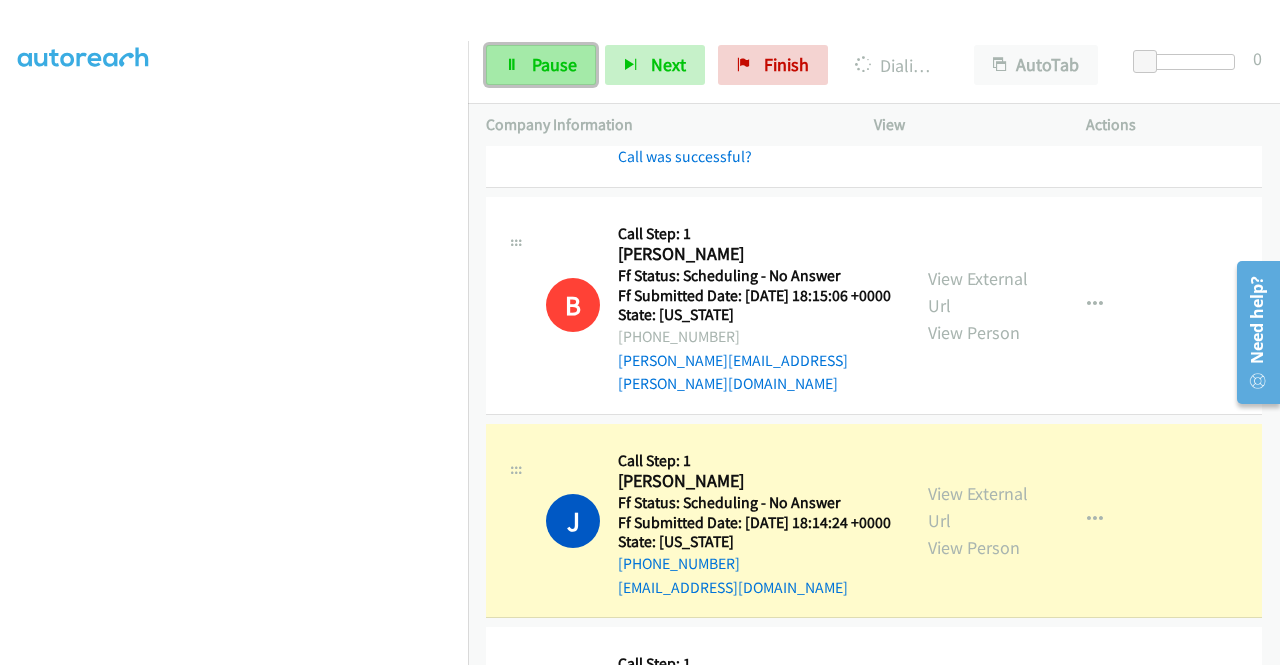 click on "Pause" at bounding box center (554, 64) 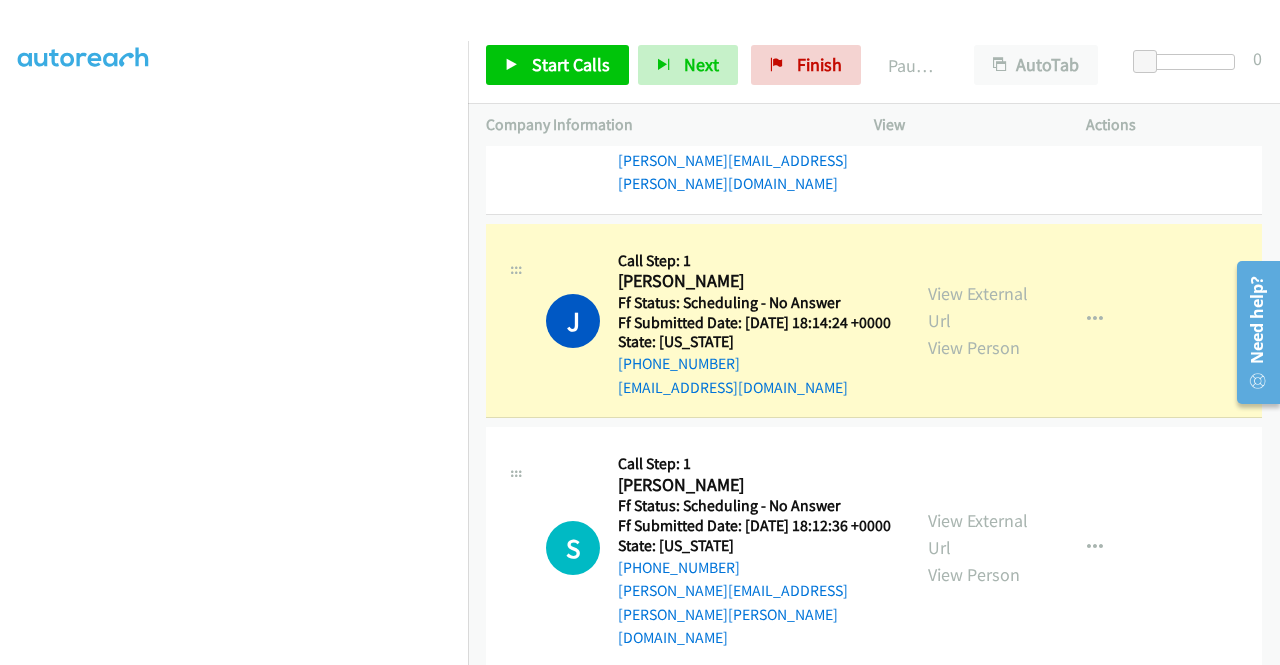 scroll, scrollTop: 500, scrollLeft: 0, axis: vertical 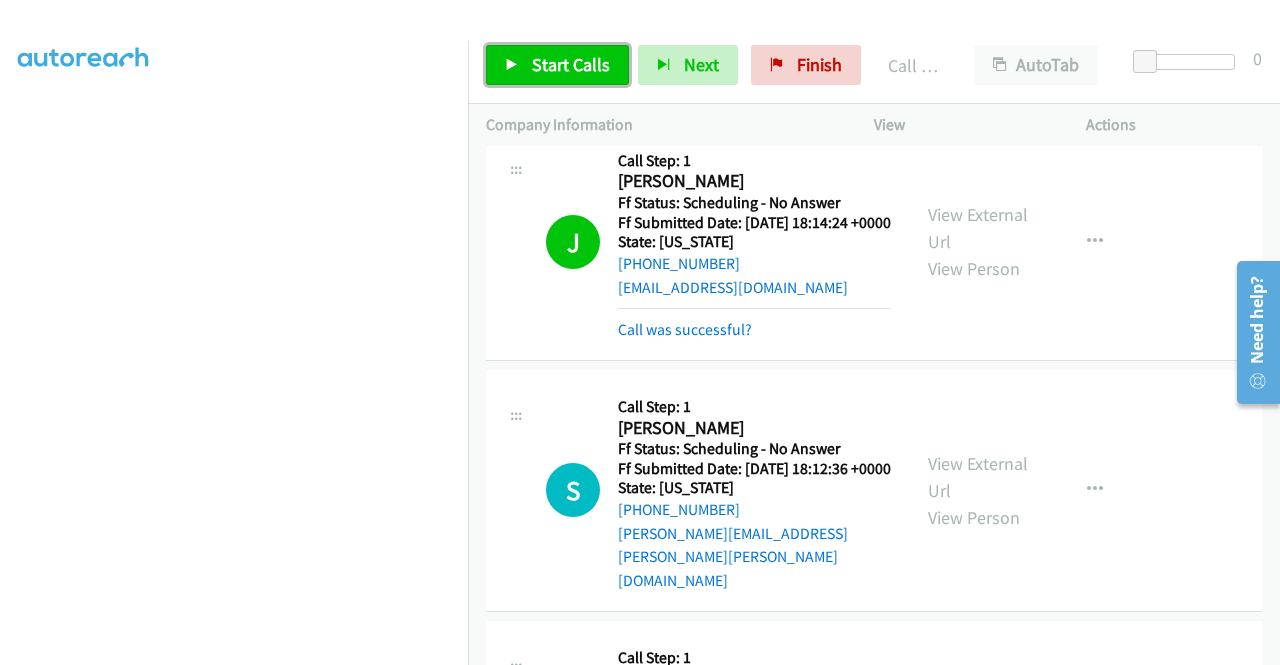 click on "Start Calls" at bounding box center (557, 65) 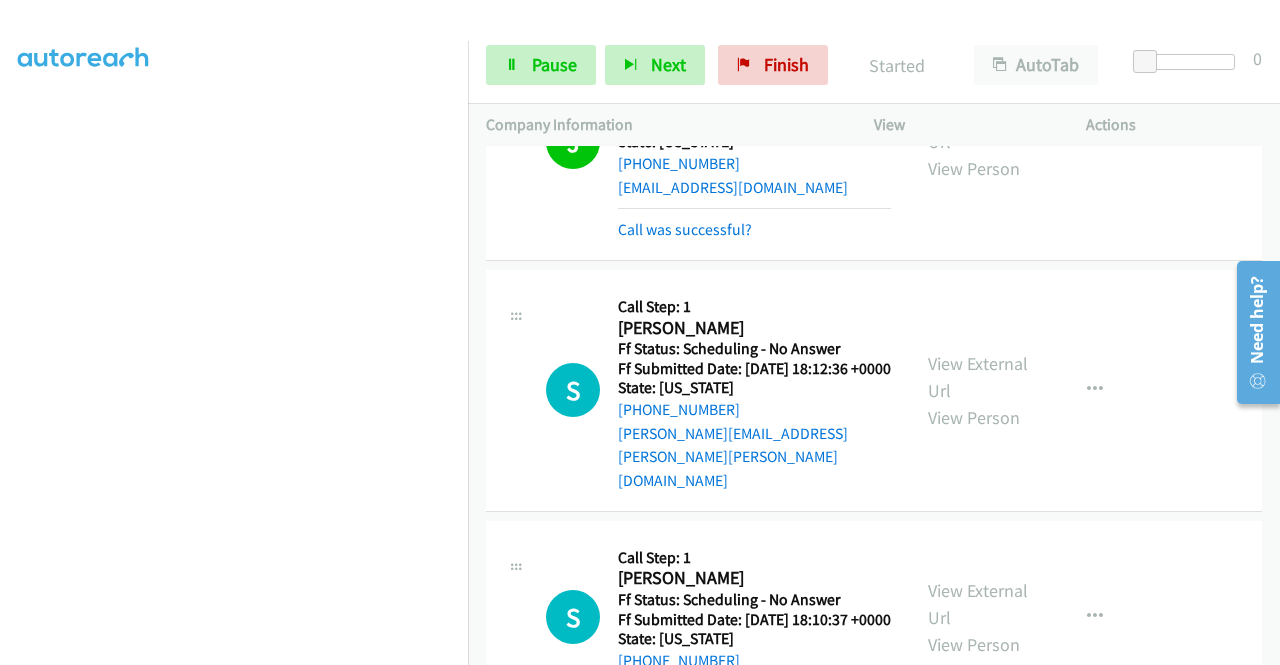 scroll, scrollTop: 700, scrollLeft: 0, axis: vertical 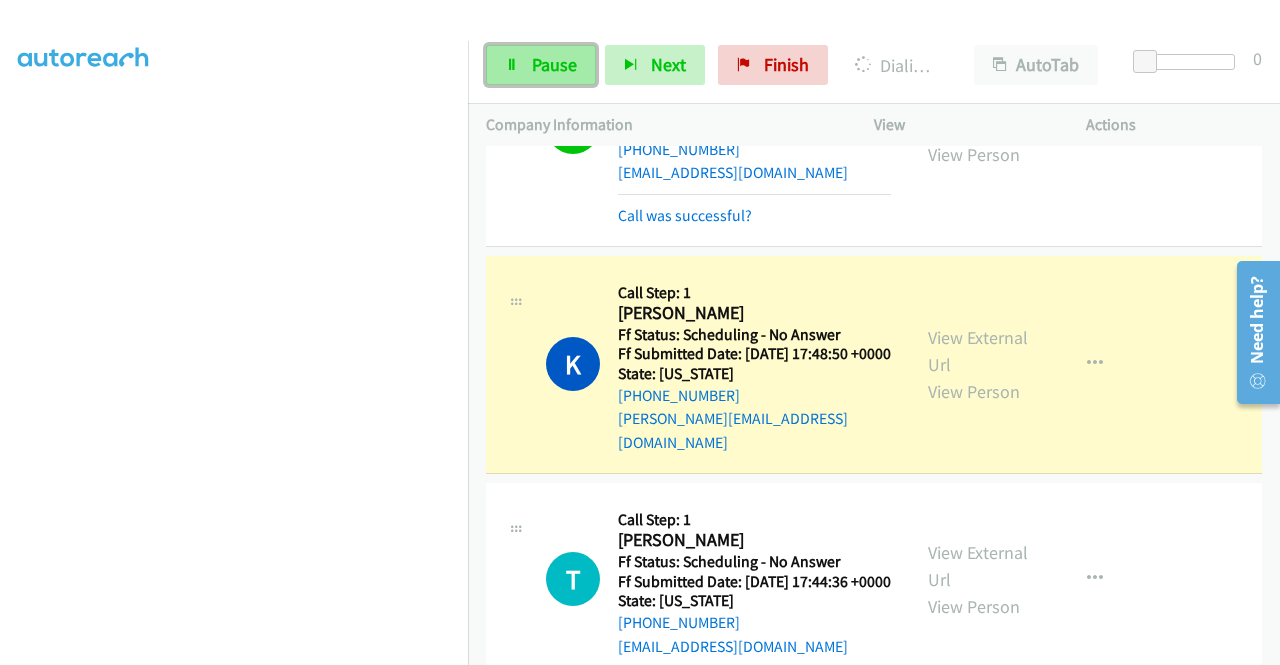 click on "Pause" at bounding box center (554, 64) 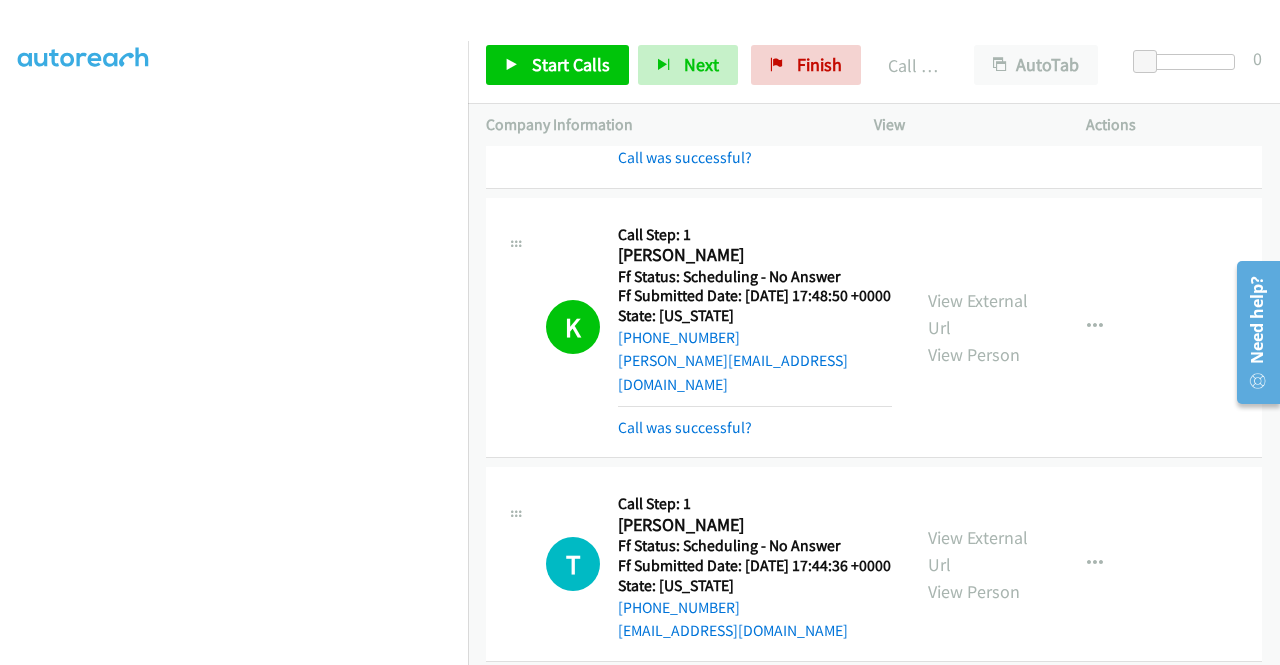 scroll, scrollTop: 1500, scrollLeft: 0, axis: vertical 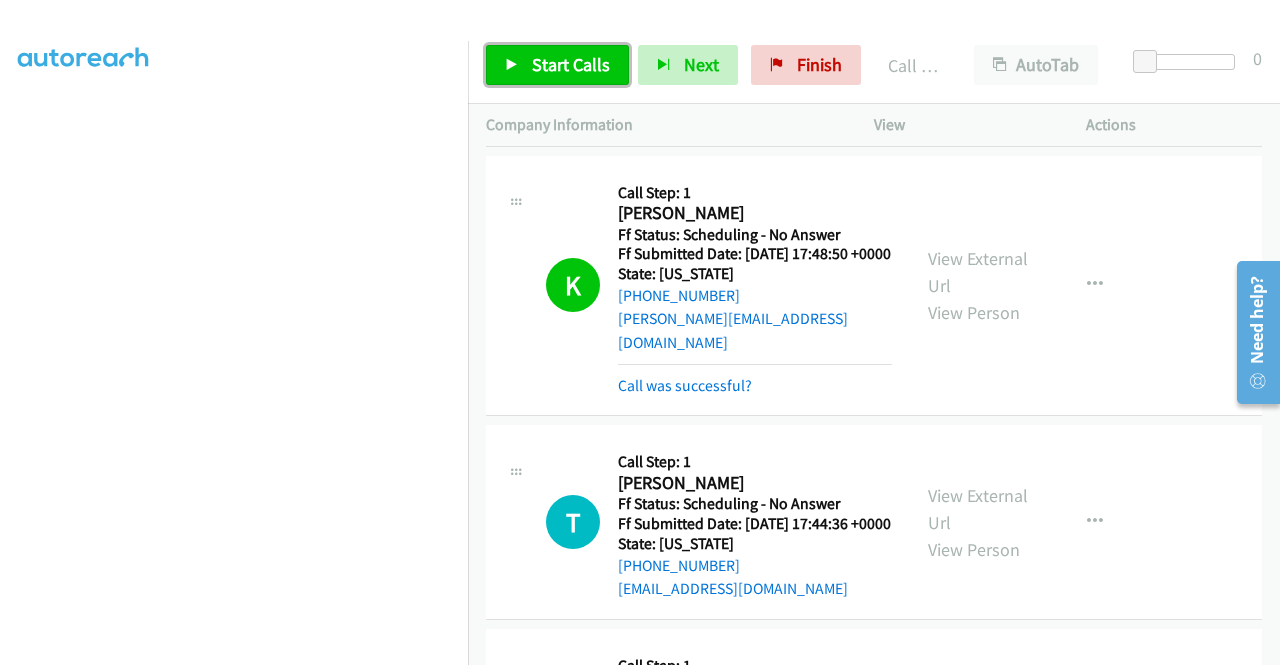 click on "Start Calls" at bounding box center (557, 65) 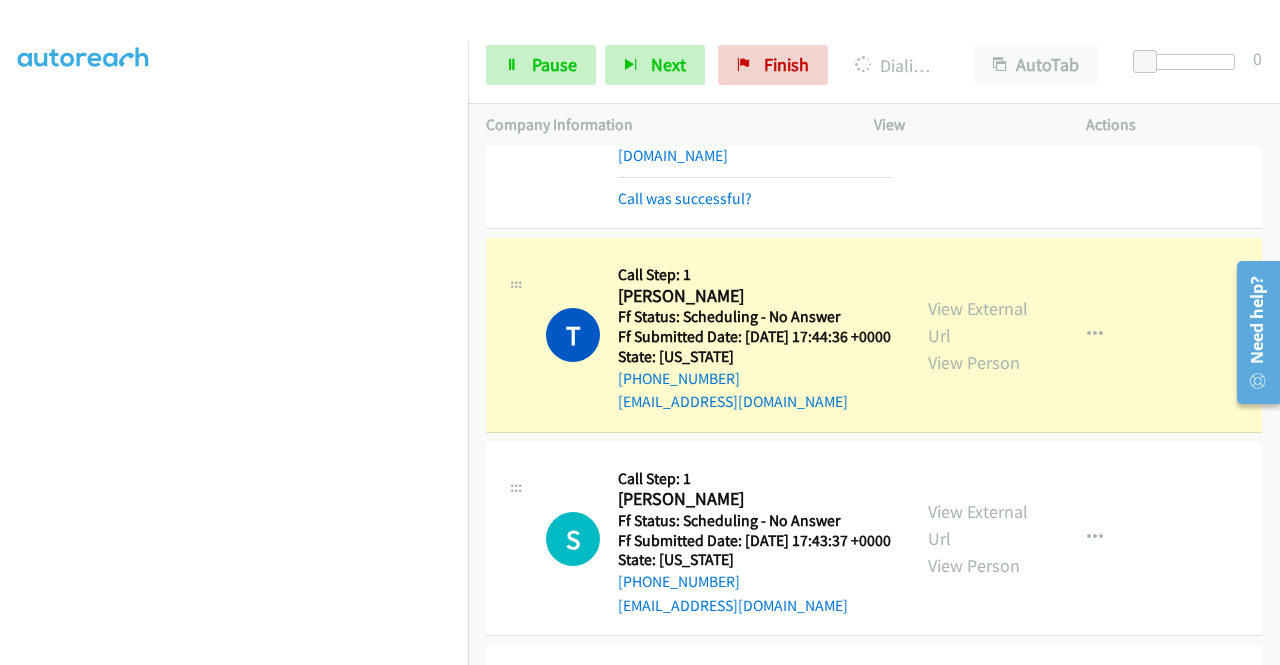 scroll, scrollTop: 1700, scrollLeft: 0, axis: vertical 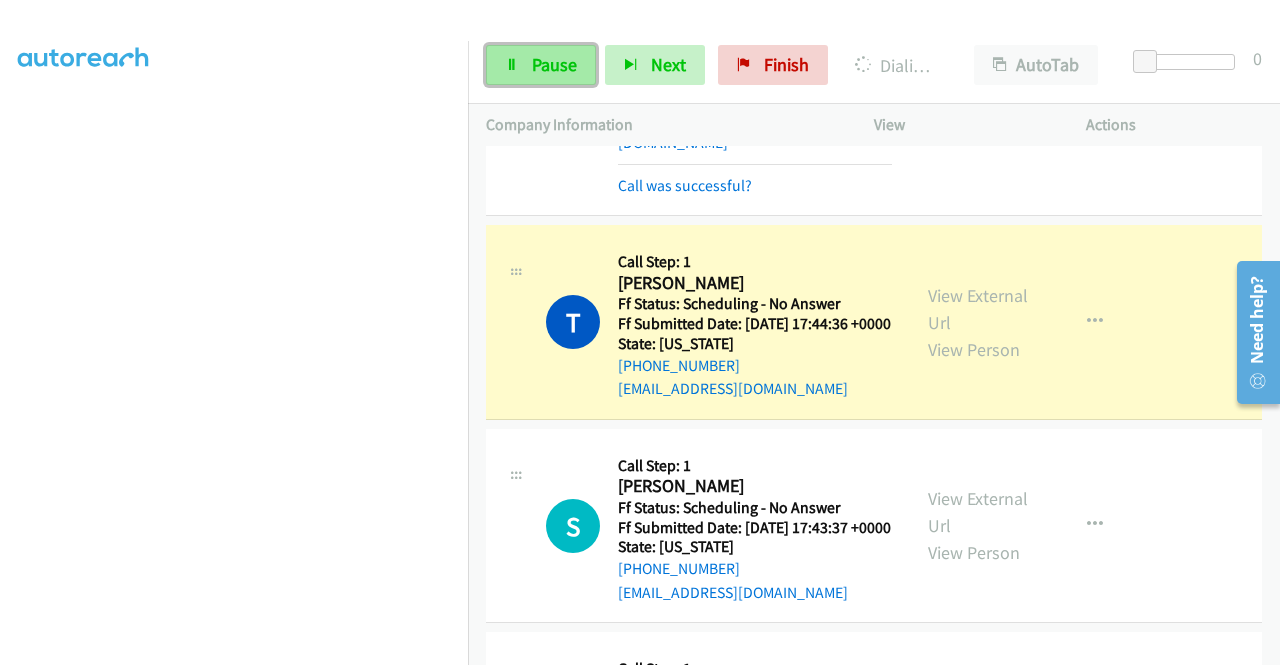 click on "Pause" at bounding box center [554, 64] 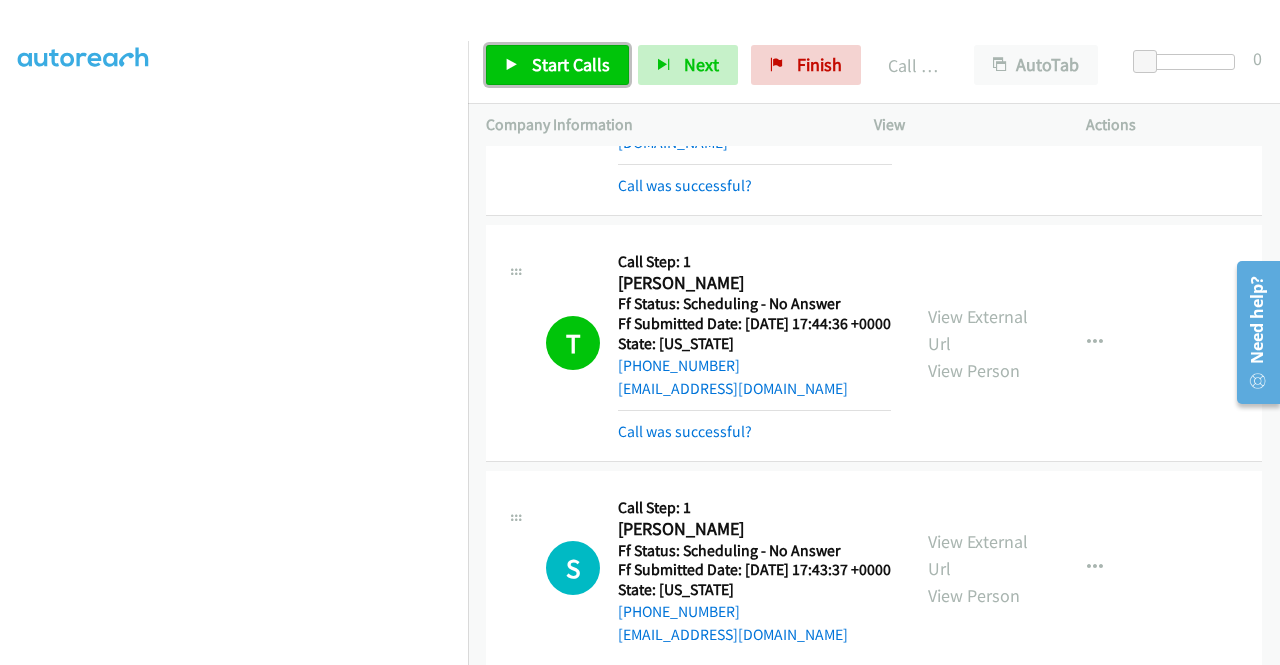 click on "Start Calls" at bounding box center [557, 65] 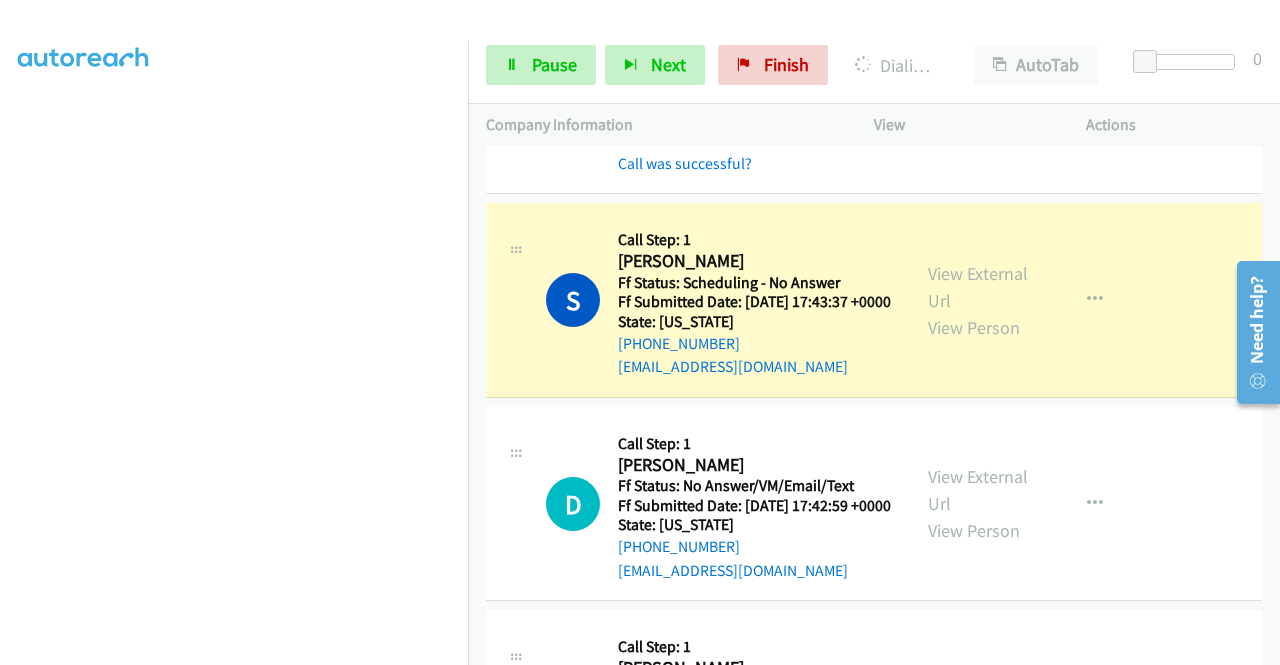 scroll, scrollTop: 2000, scrollLeft: 0, axis: vertical 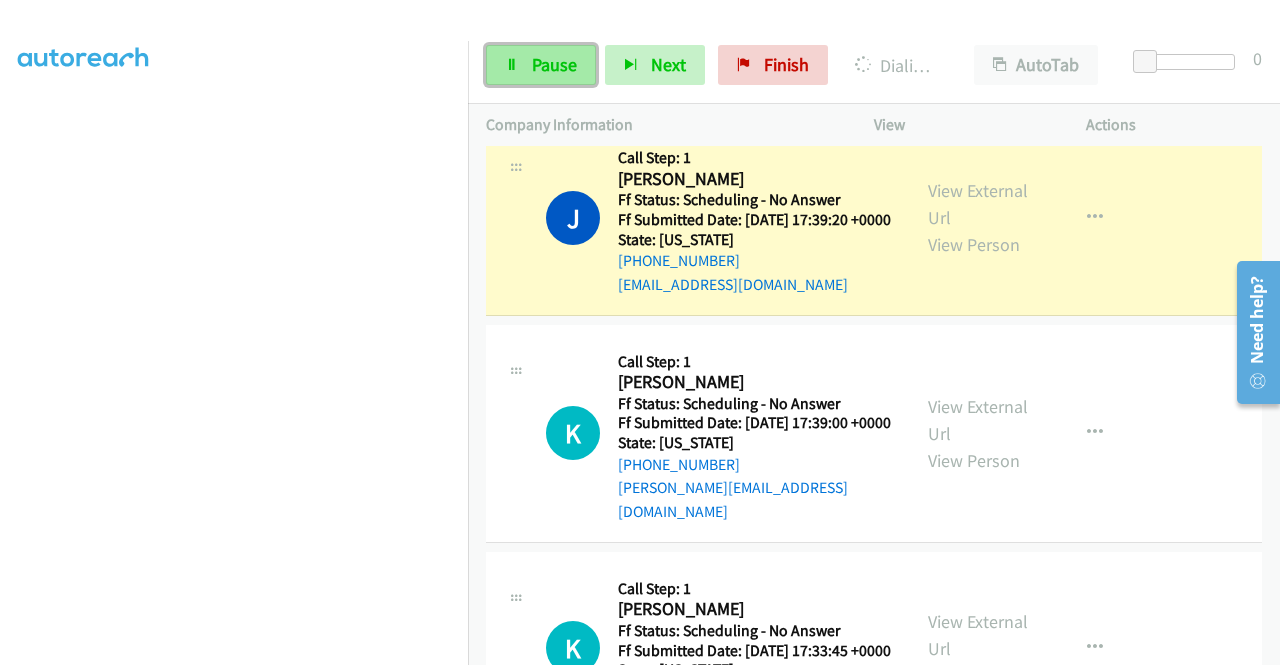 click on "Pause" at bounding box center [541, 65] 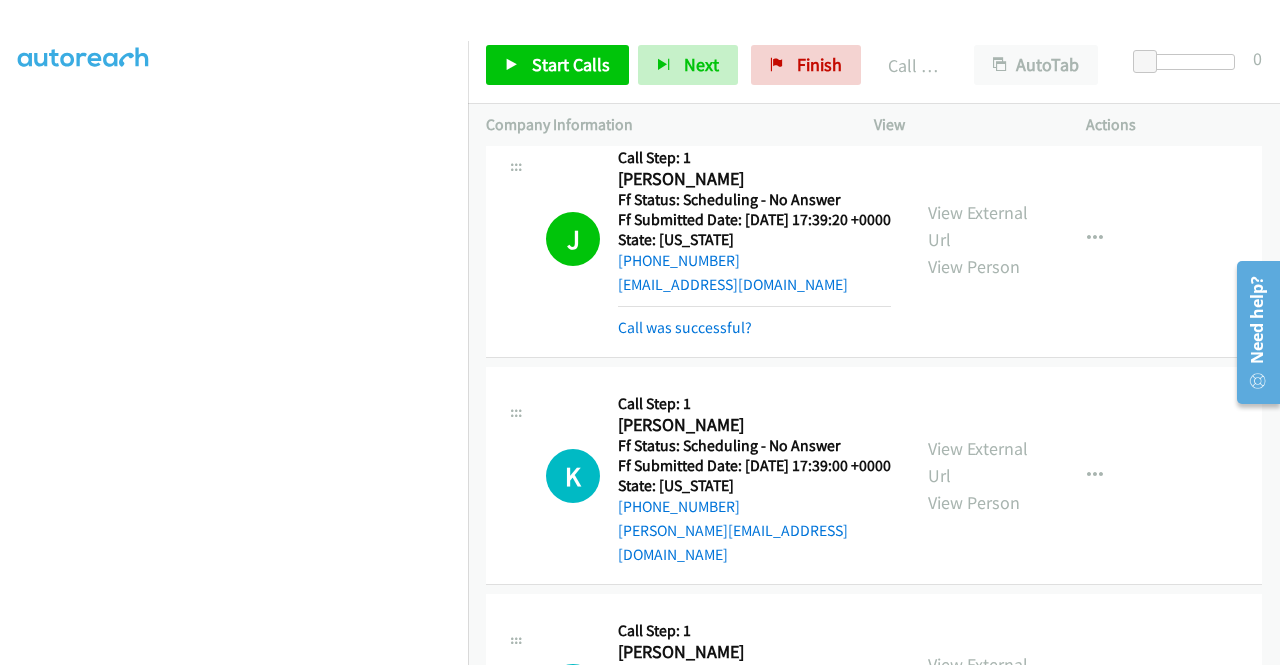 click on "Call was successful?" at bounding box center (754, 328) 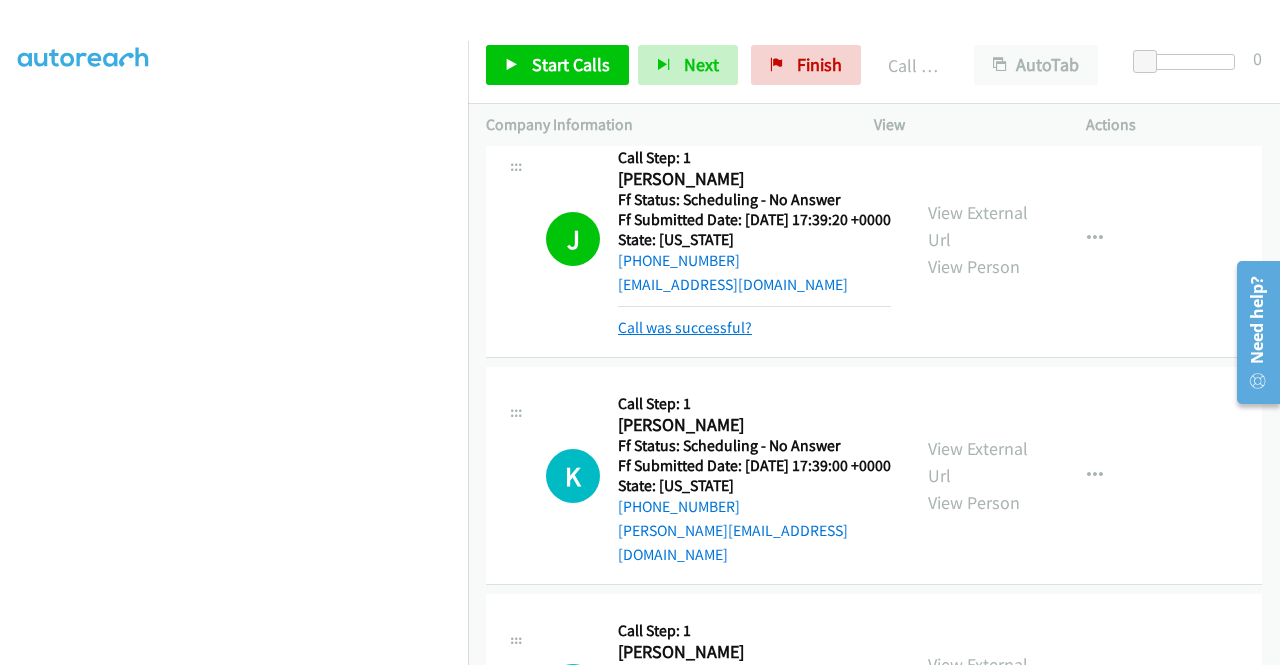 click on "Call was successful?" at bounding box center [685, 327] 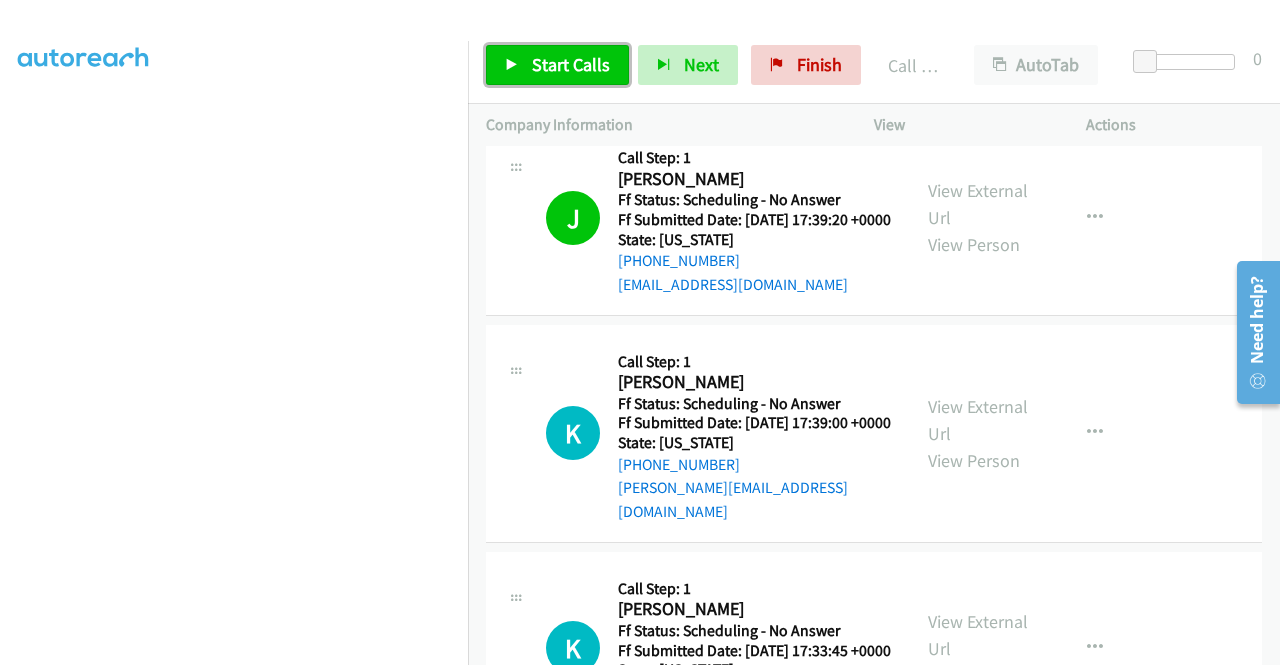 click on "Start Calls" at bounding box center (571, 64) 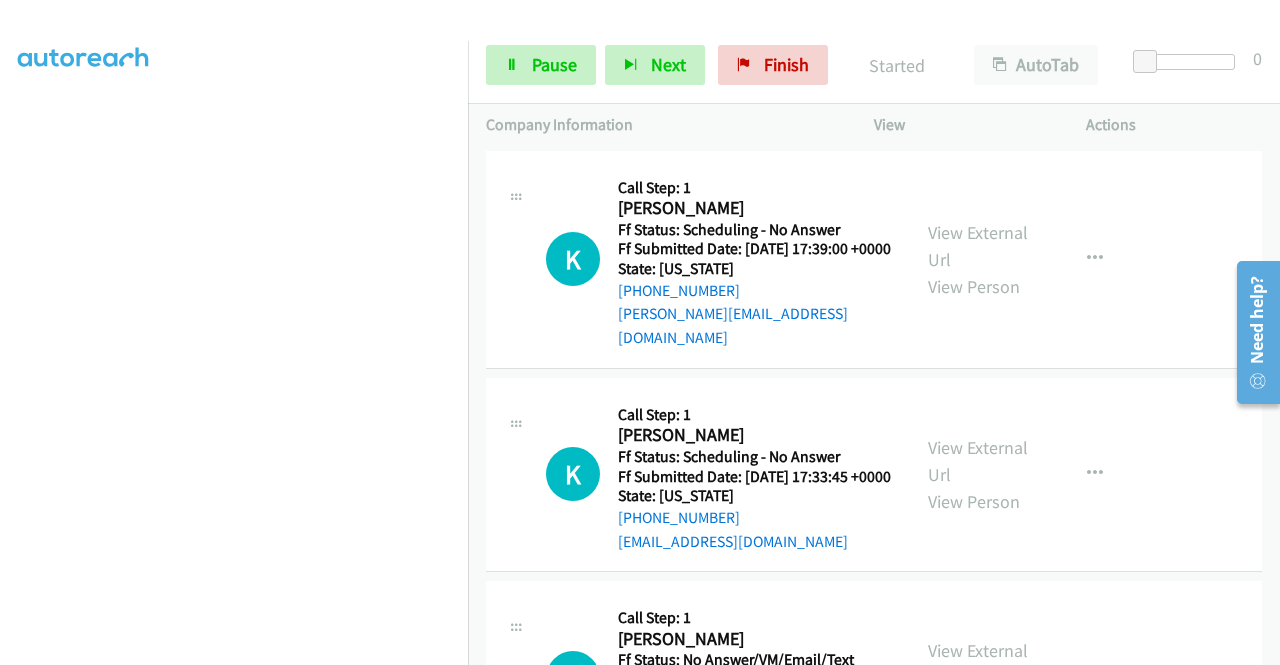 scroll, scrollTop: 2700, scrollLeft: 0, axis: vertical 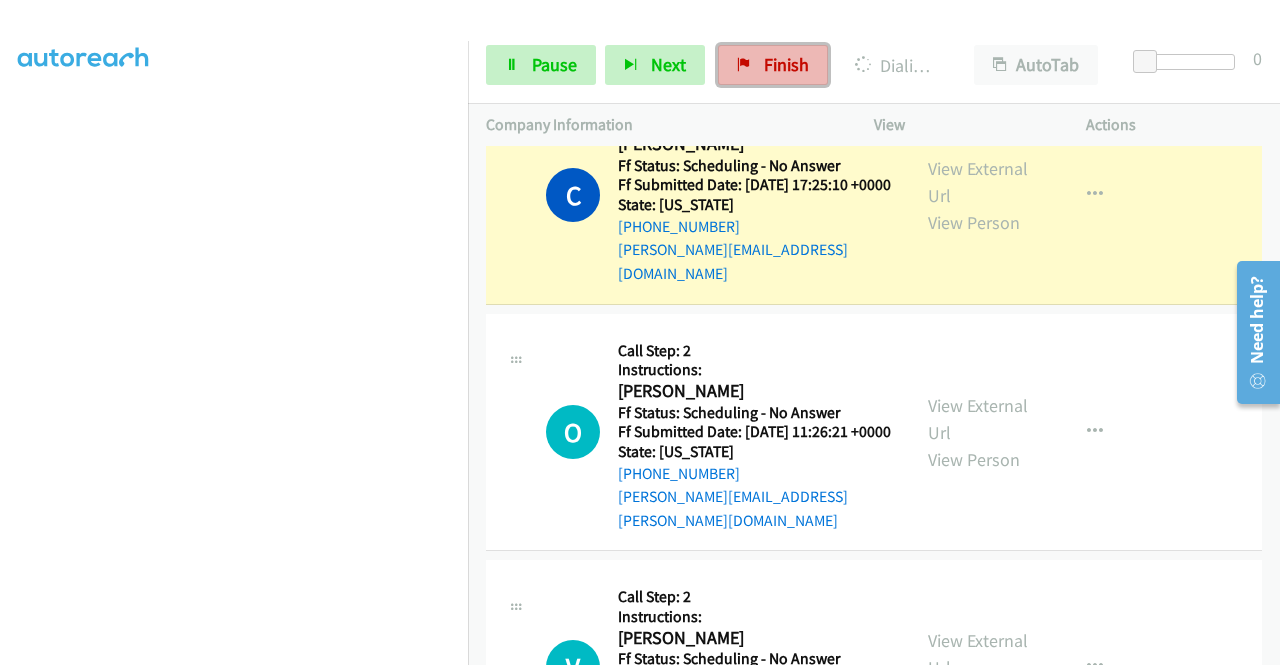 click on "Finish" at bounding box center (786, 64) 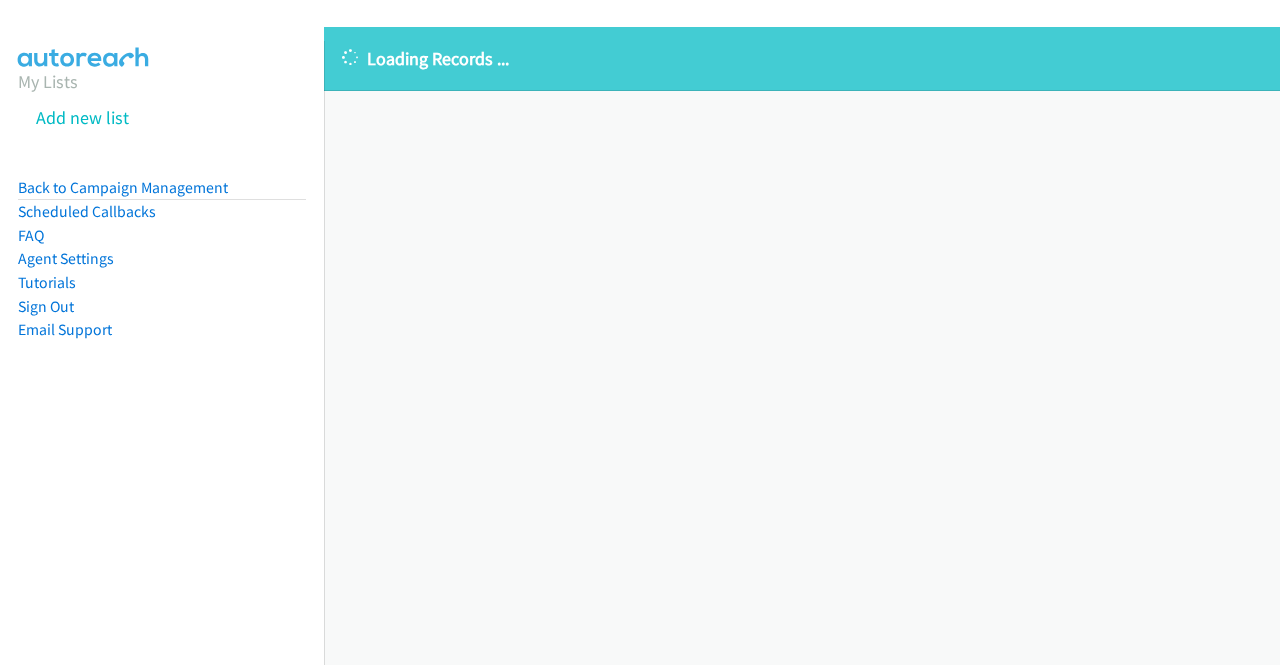 scroll, scrollTop: 0, scrollLeft: 0, axis: both 